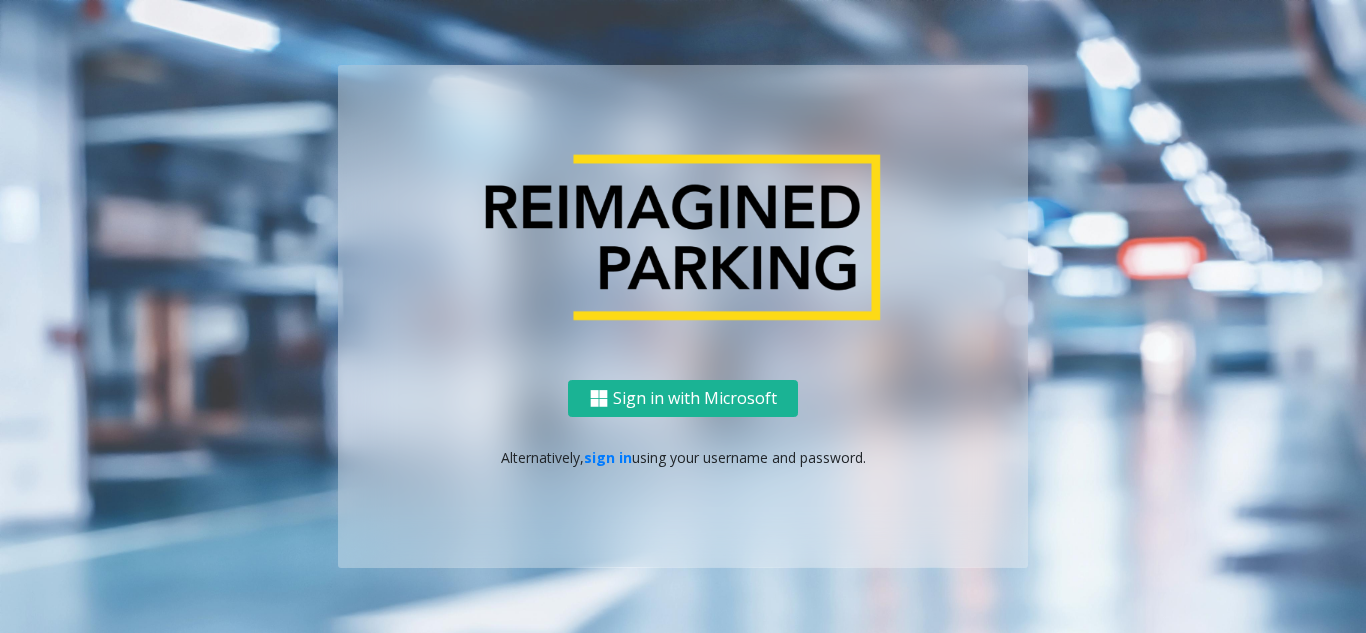 scroll, scrollTop: 0, scrollLeft: 0, axis: both 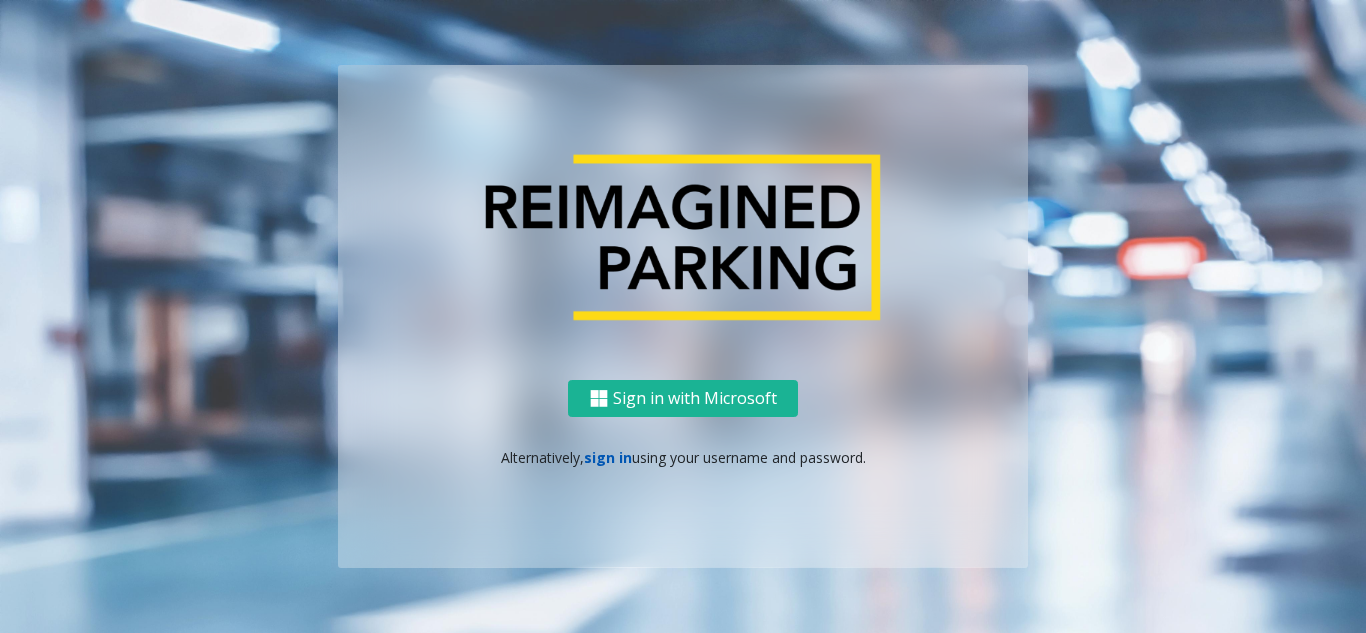 click on "sign in" 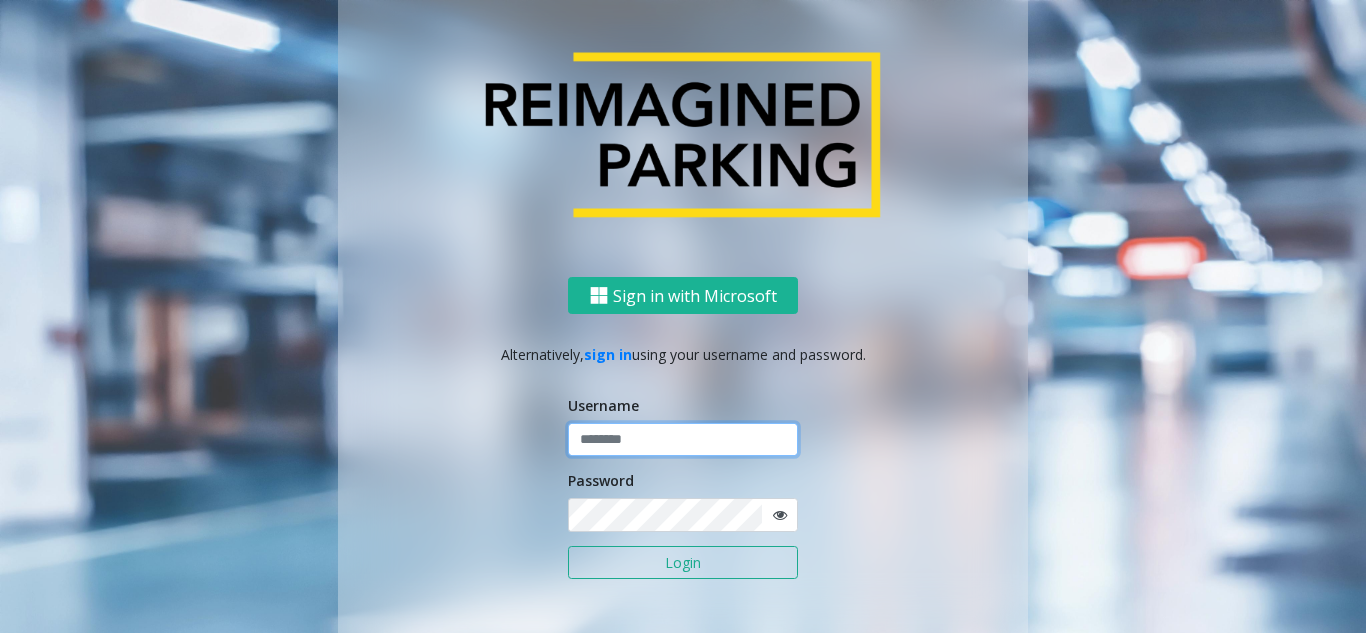 click 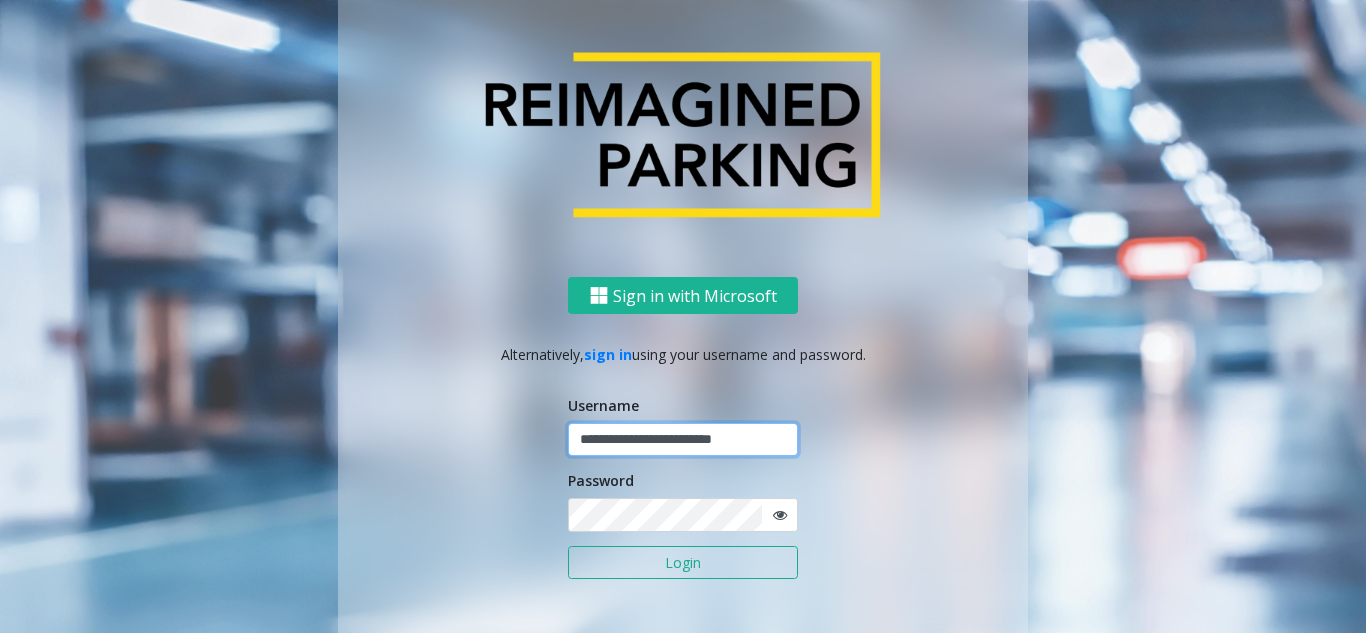 type on "**********" 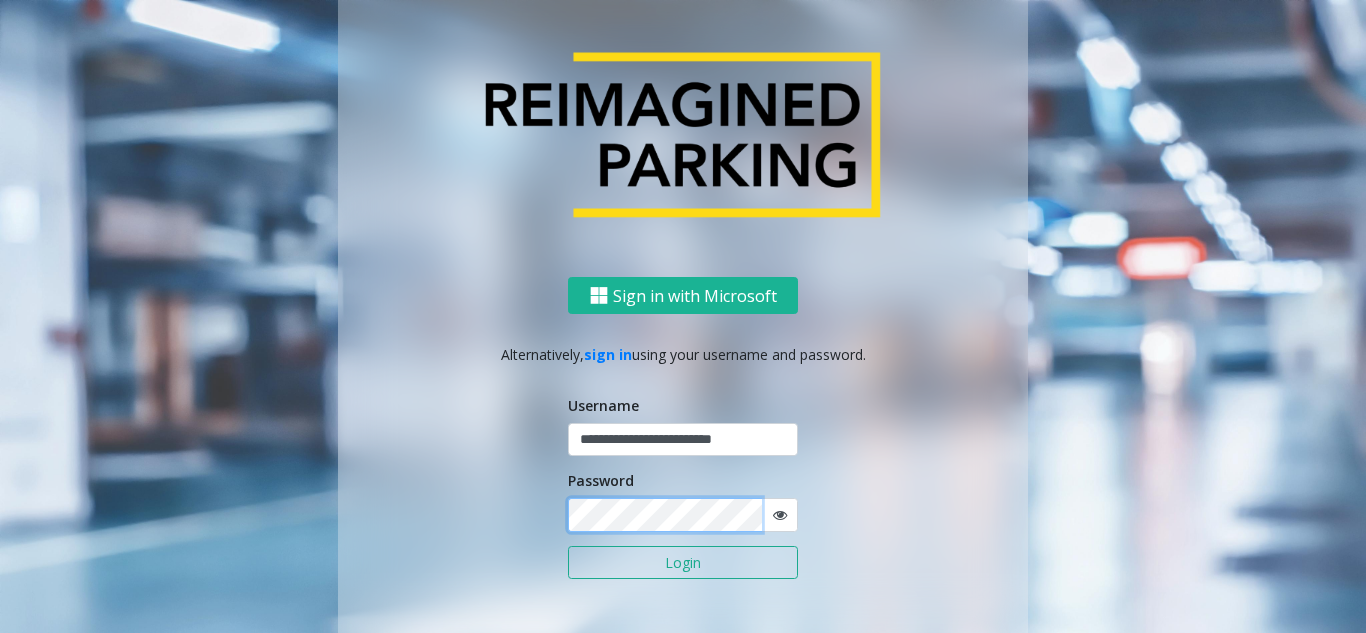 click on "Login" 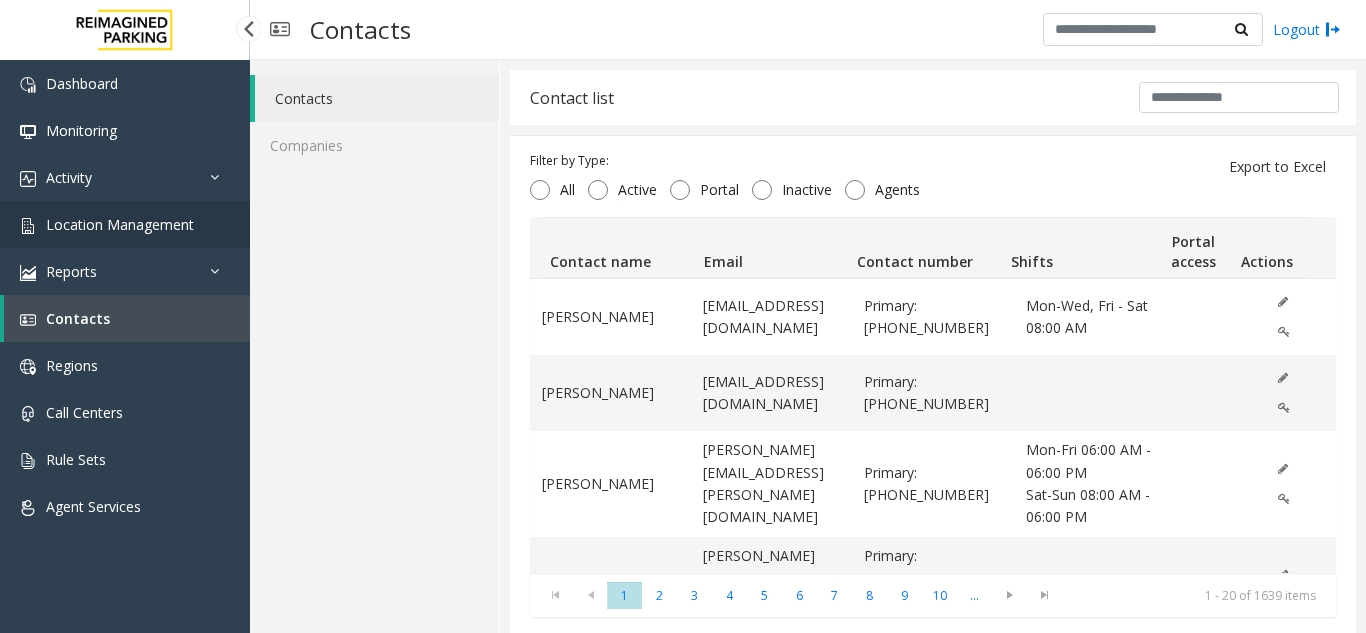 click on "Location Management" at bounding box center [125, 224] 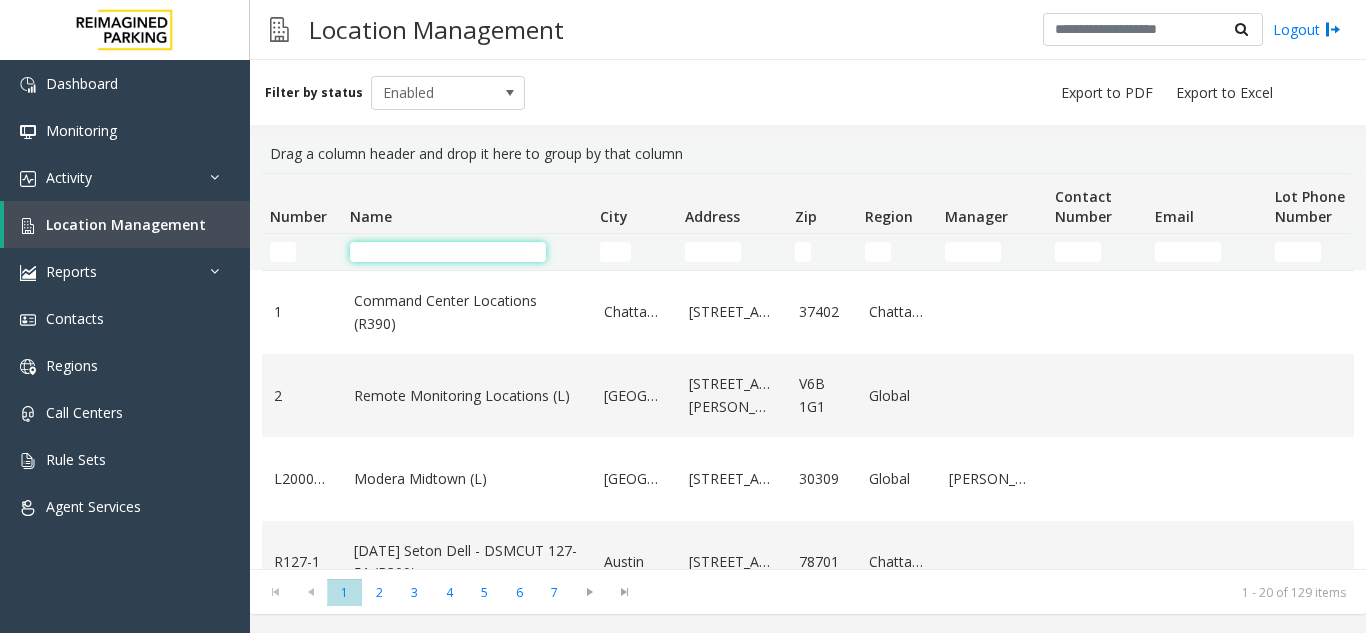 click 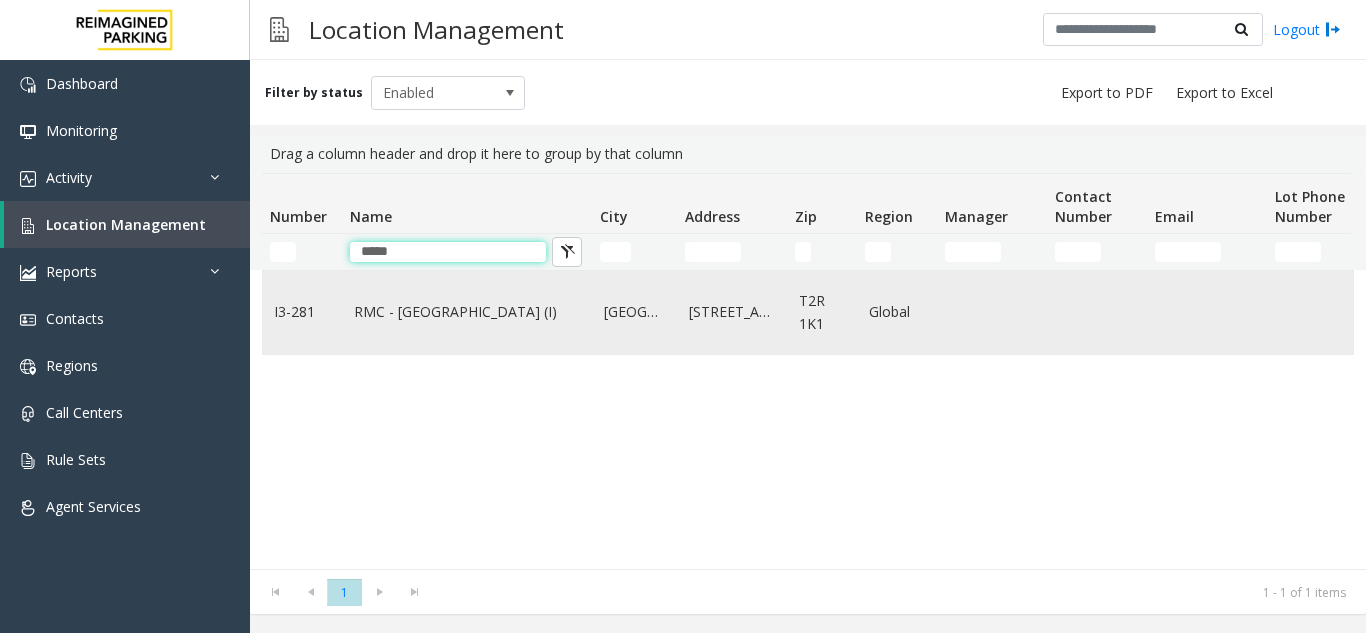 type on "*****" 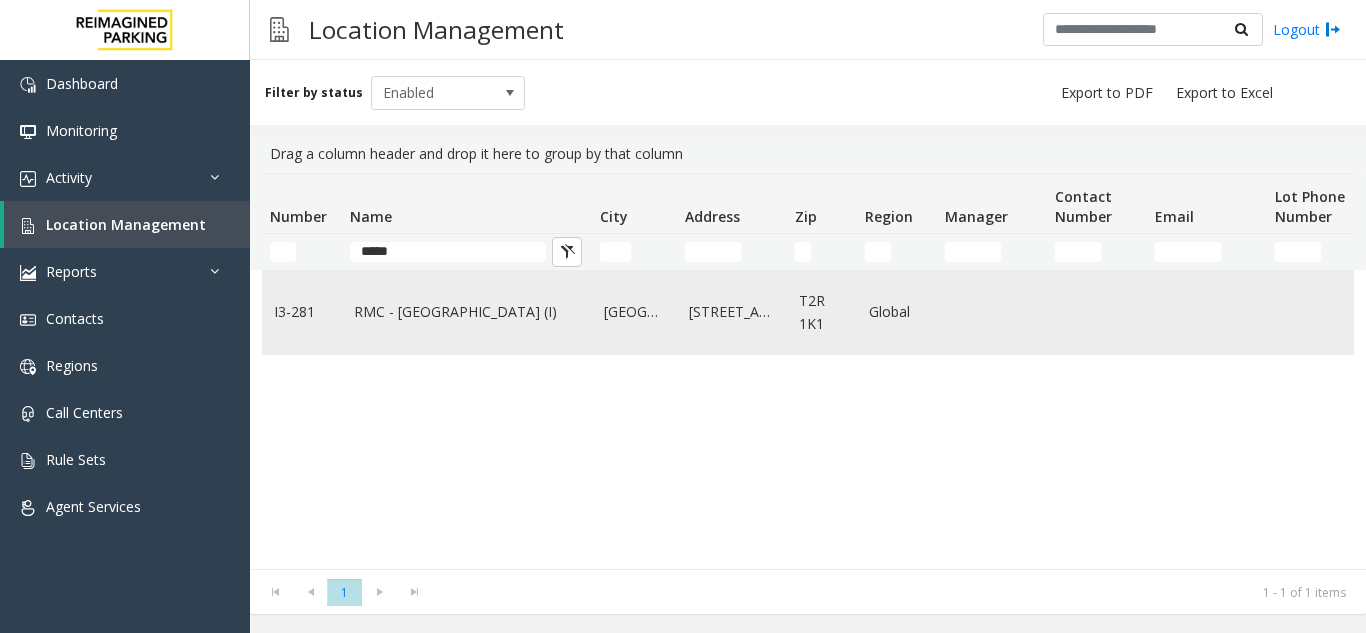 click on "RMC - [GEOGRAPHIC_DATA] (I)" 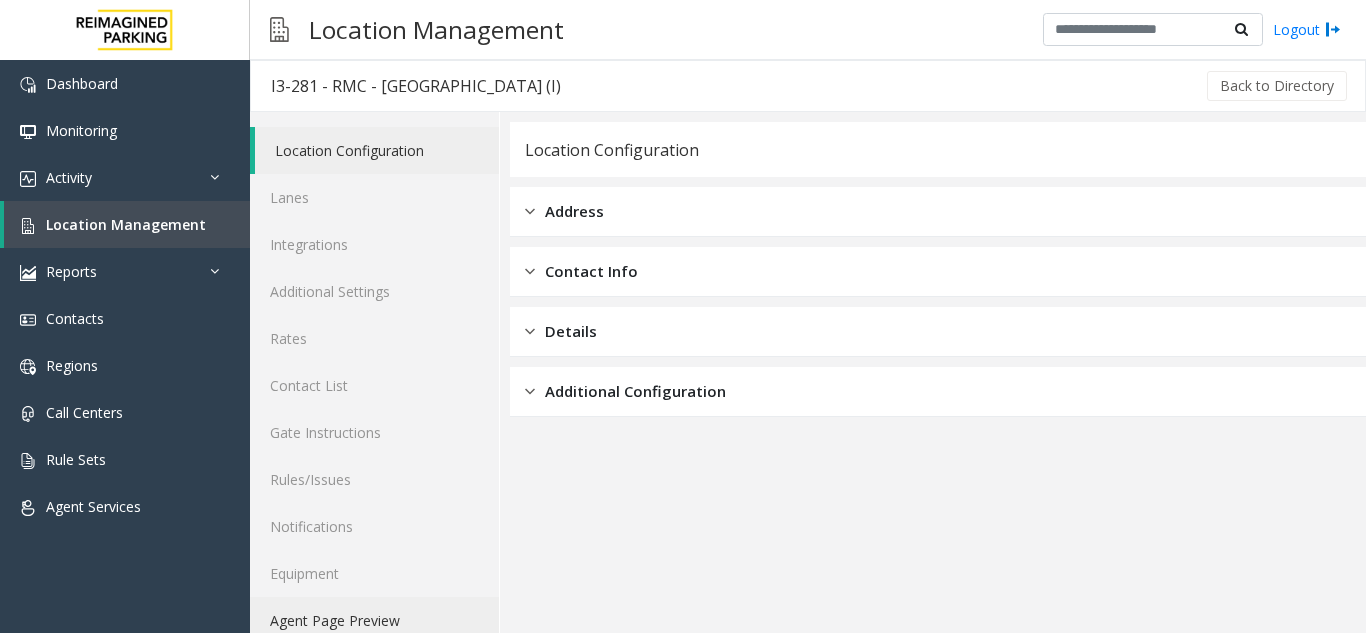 scroll, scrollTop: 26, scrollLeft: 0, axis: vertical 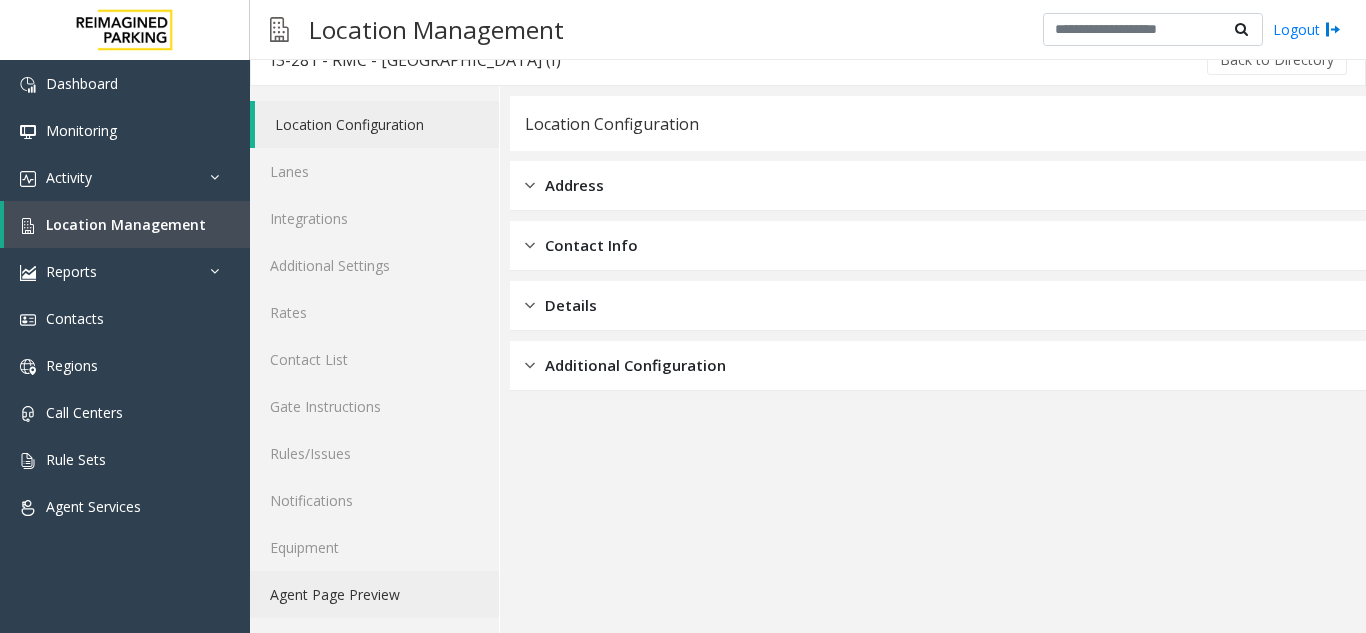 click on "Agent Page Preview" 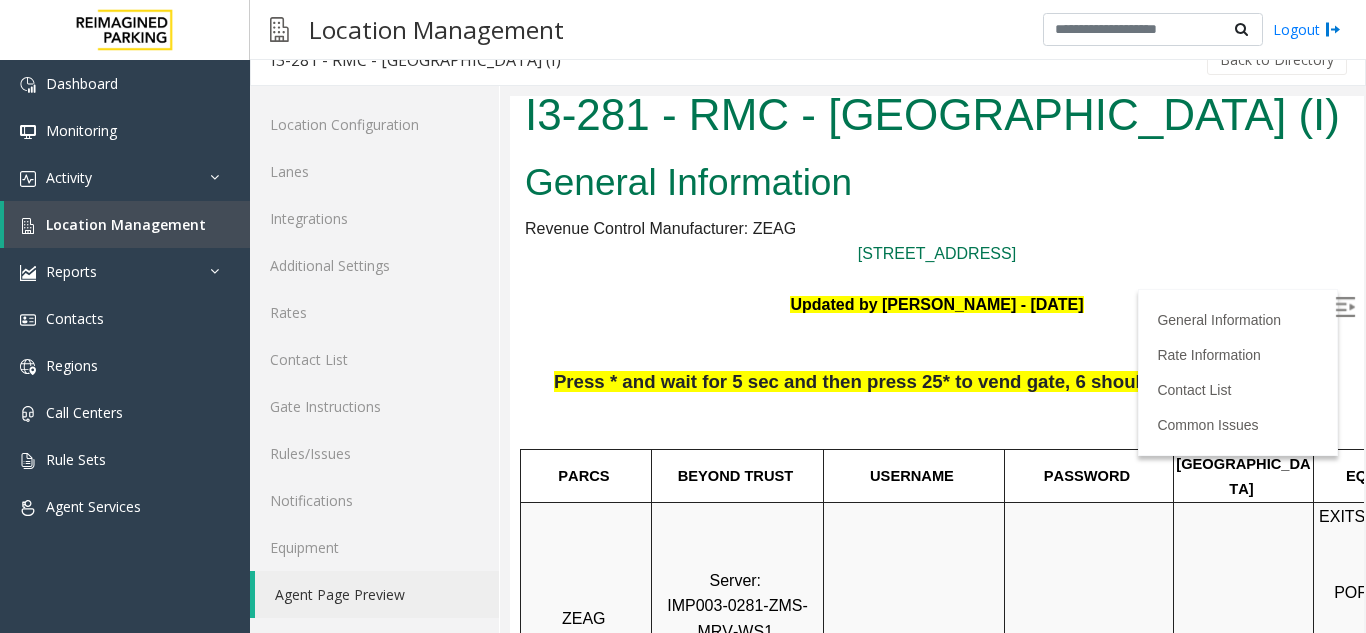 scroll, scrollTop: 400, scrollLeft: 0, axis: vertical 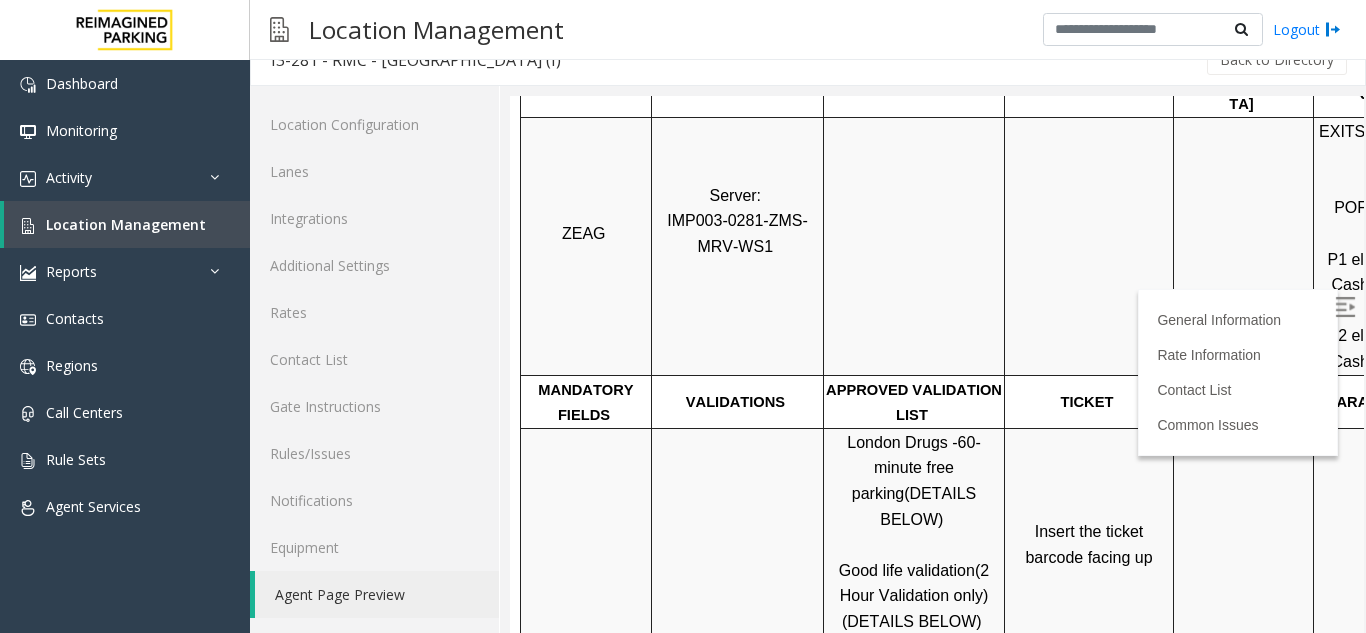 click on "Server:   IMP003-0281-ZMS-MRV-WS1" at bounding box center (737, 247) 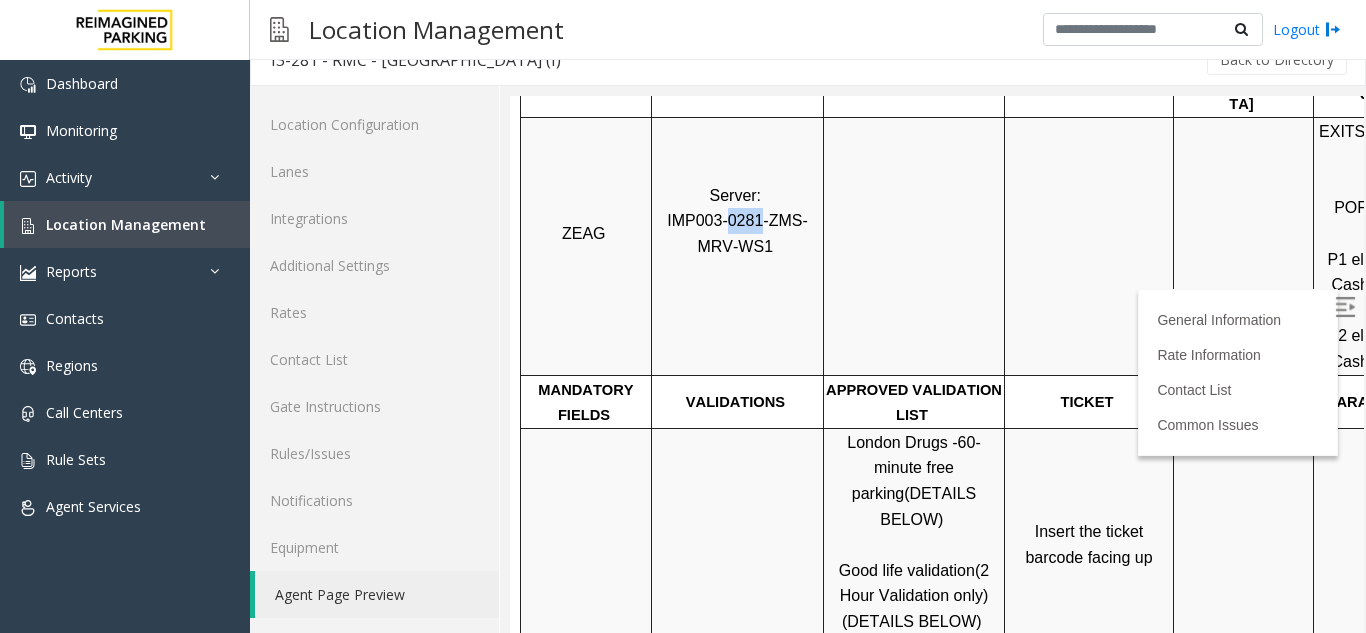 click on "Server:   IMP003-0281-ZMS-MRV-WS1" at bounding box center (737, 247) 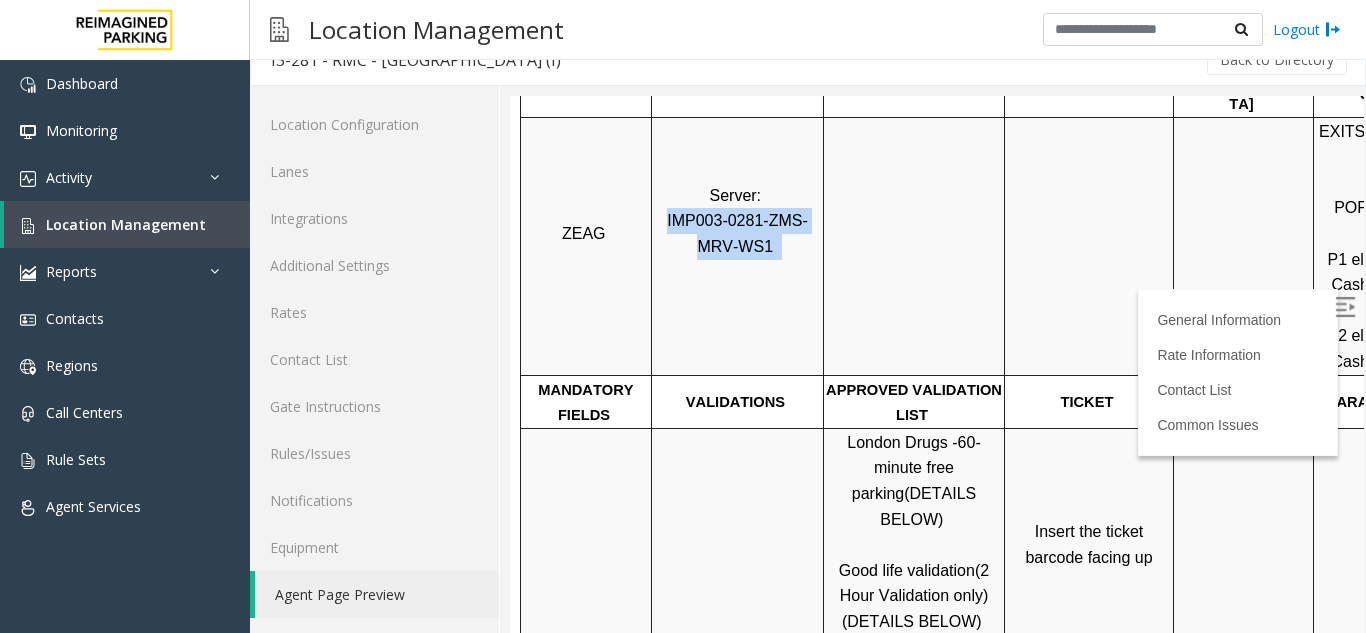 click on "Server:   IMP003-0281-ZMS-MRV-WS1" at bounding box center (737, 247) 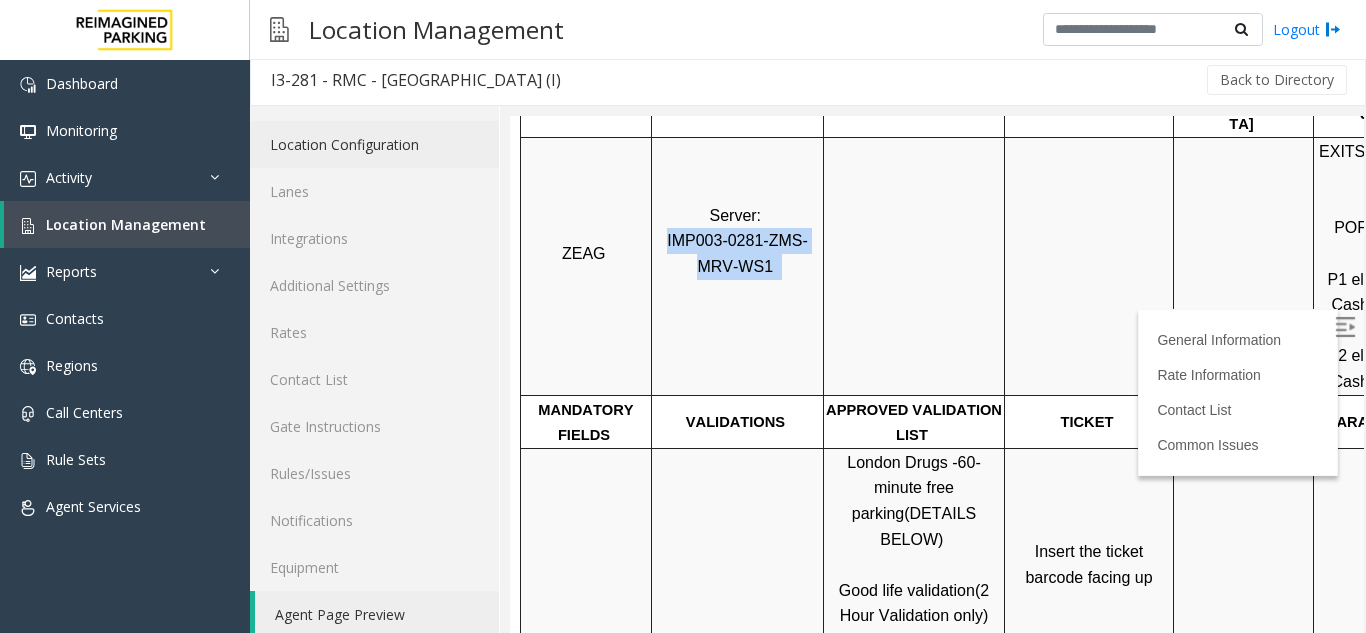 scroll, scrollTop: 0, scrollLeft: 0, axis: both 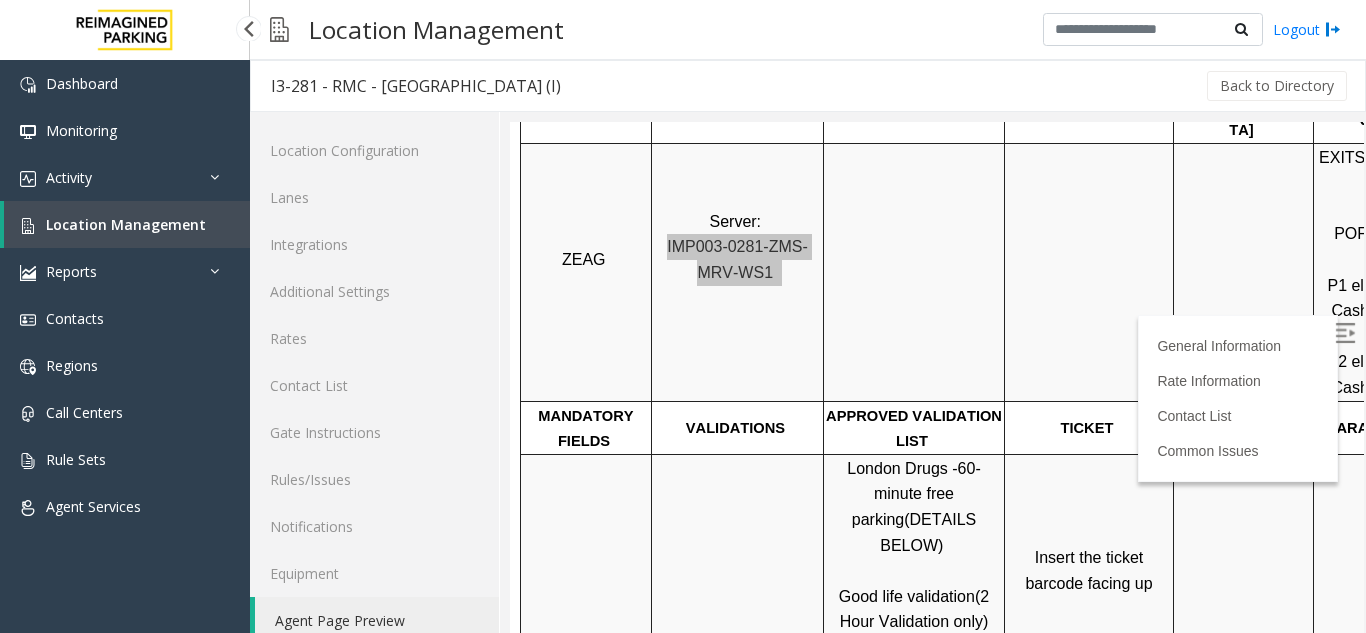 click on "Location Management" at bounding box center [126, 224] 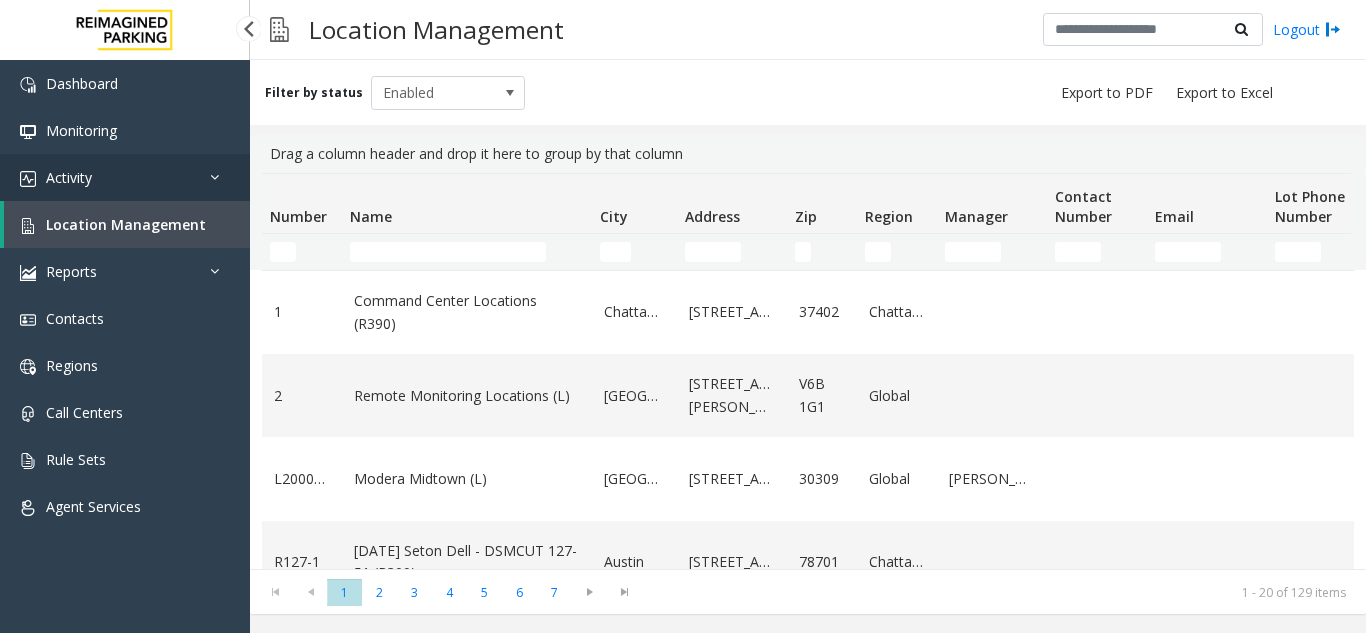 click on "Activity" at bounding box center (125, 177) 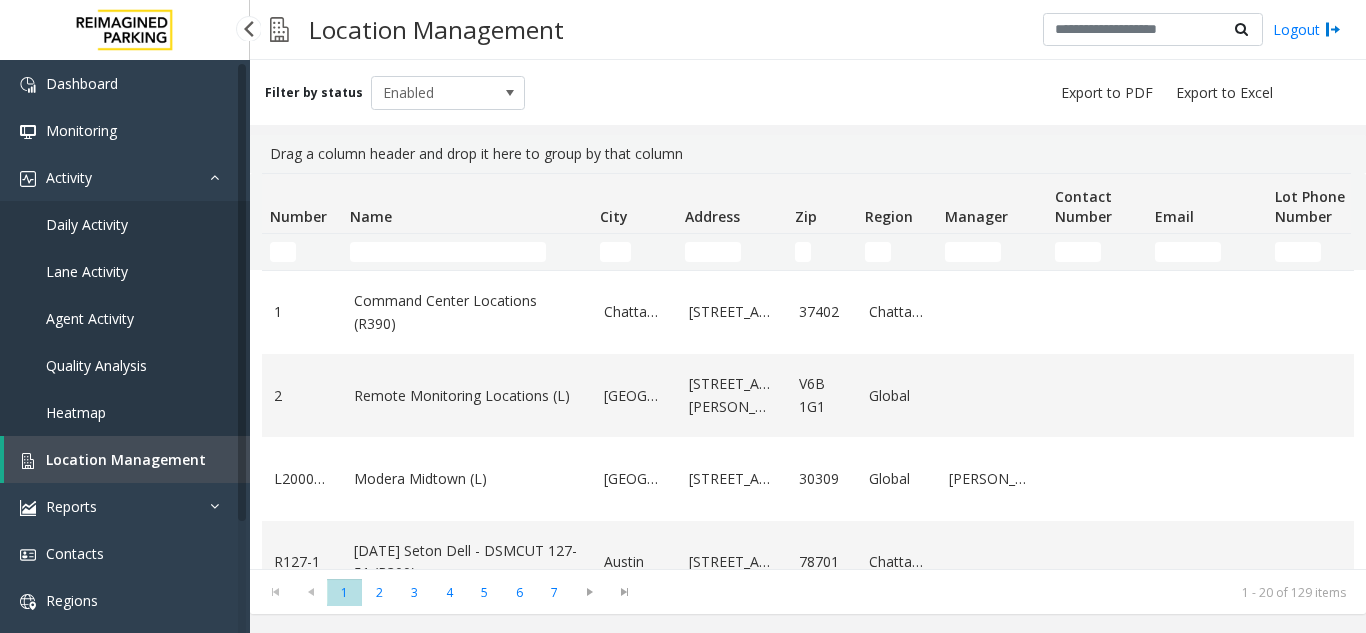 click on "Agent Activity" at bounding box center (90, 318) 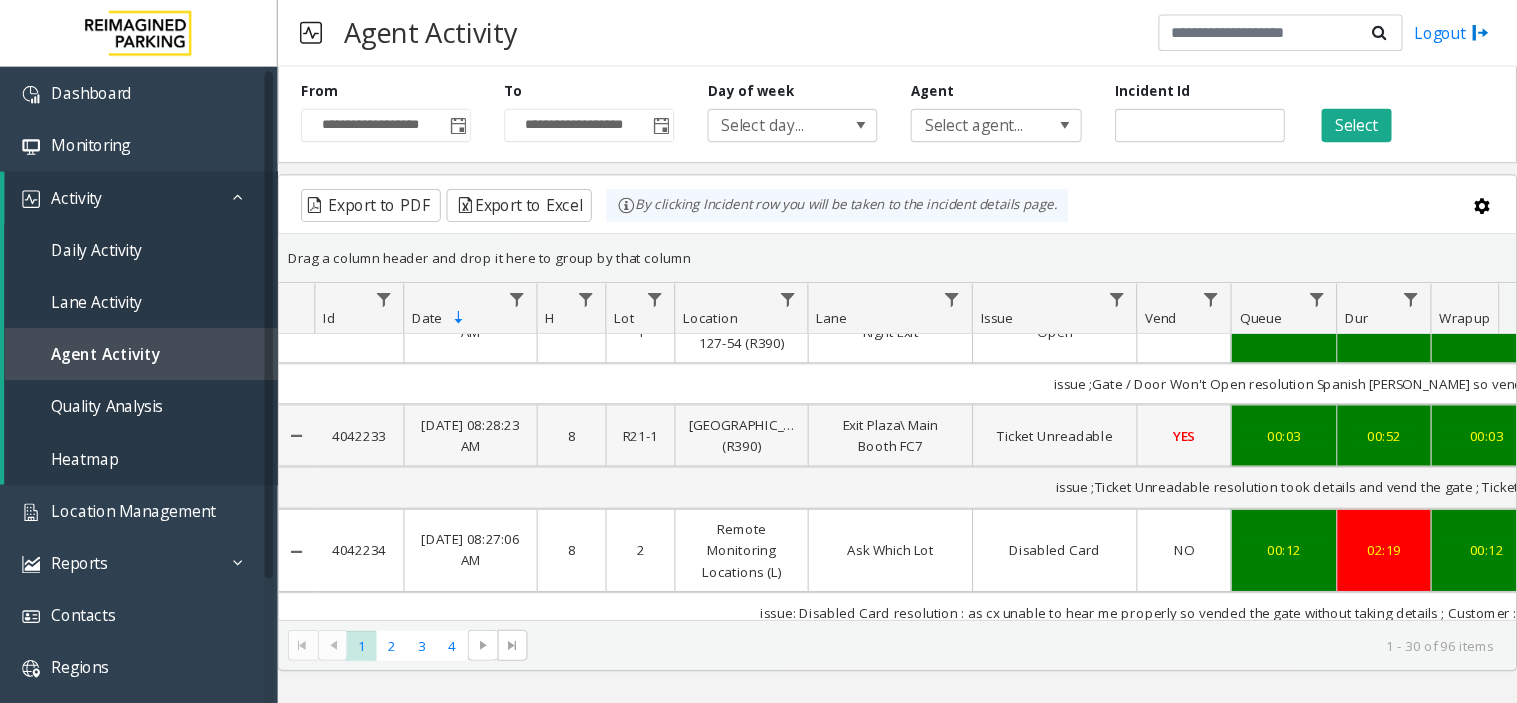 scroll, scrollTop: 0, scrollLeft: 0, axis: both 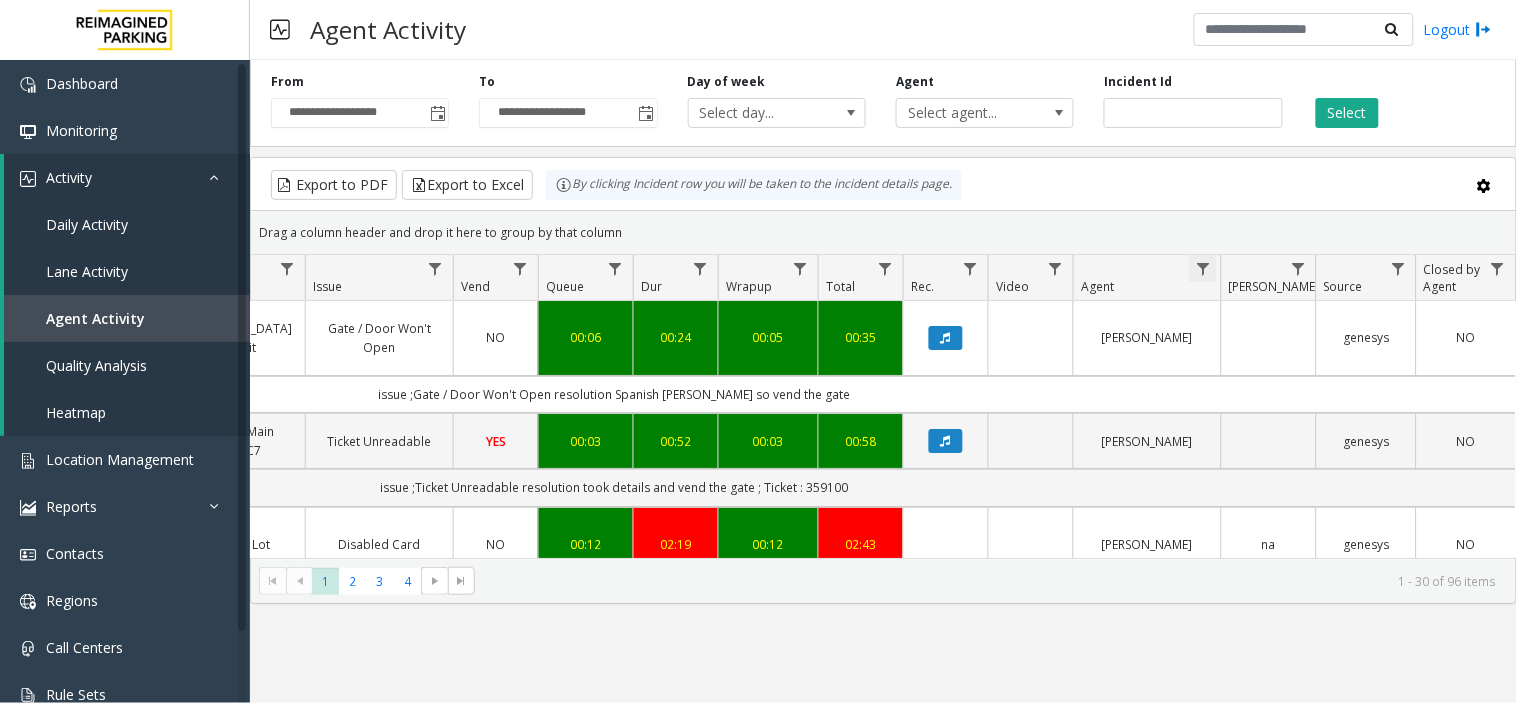 click 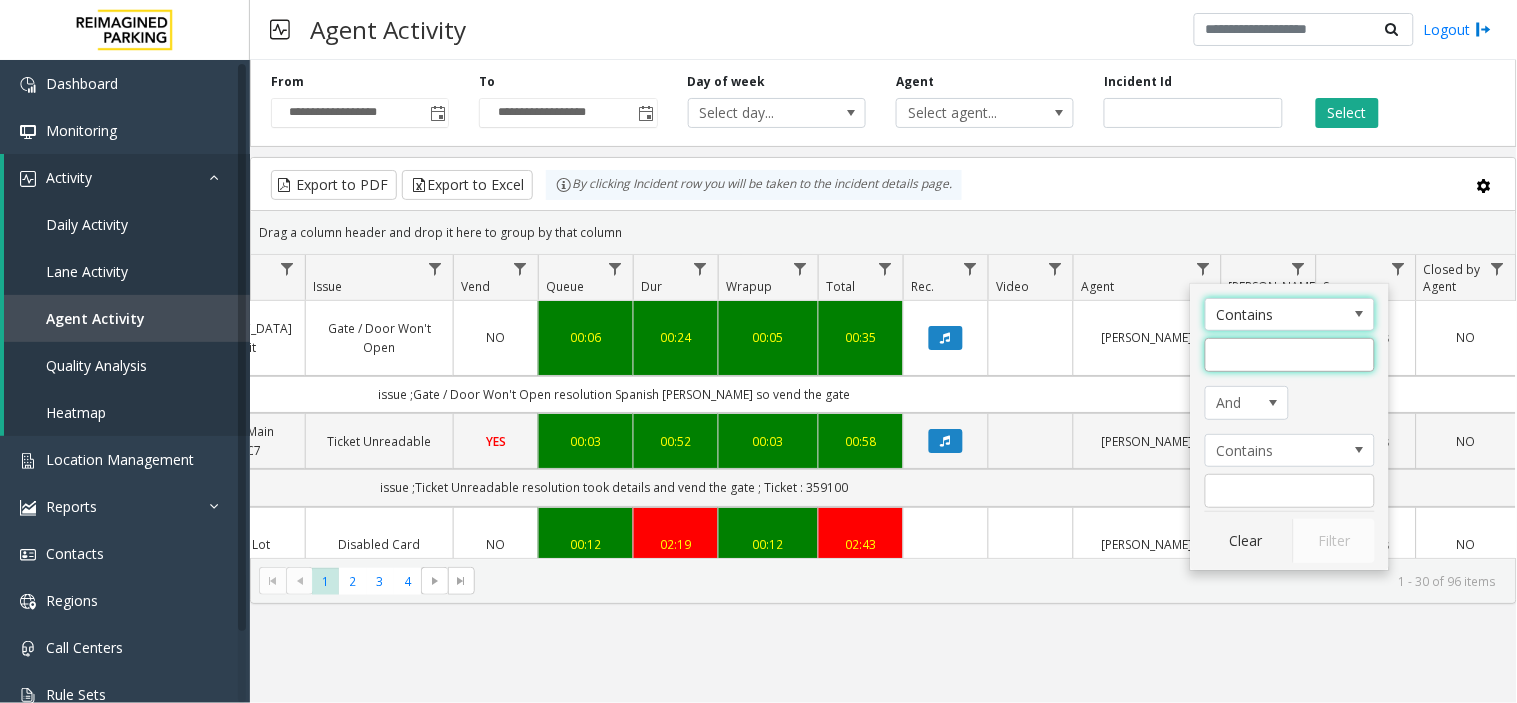 click 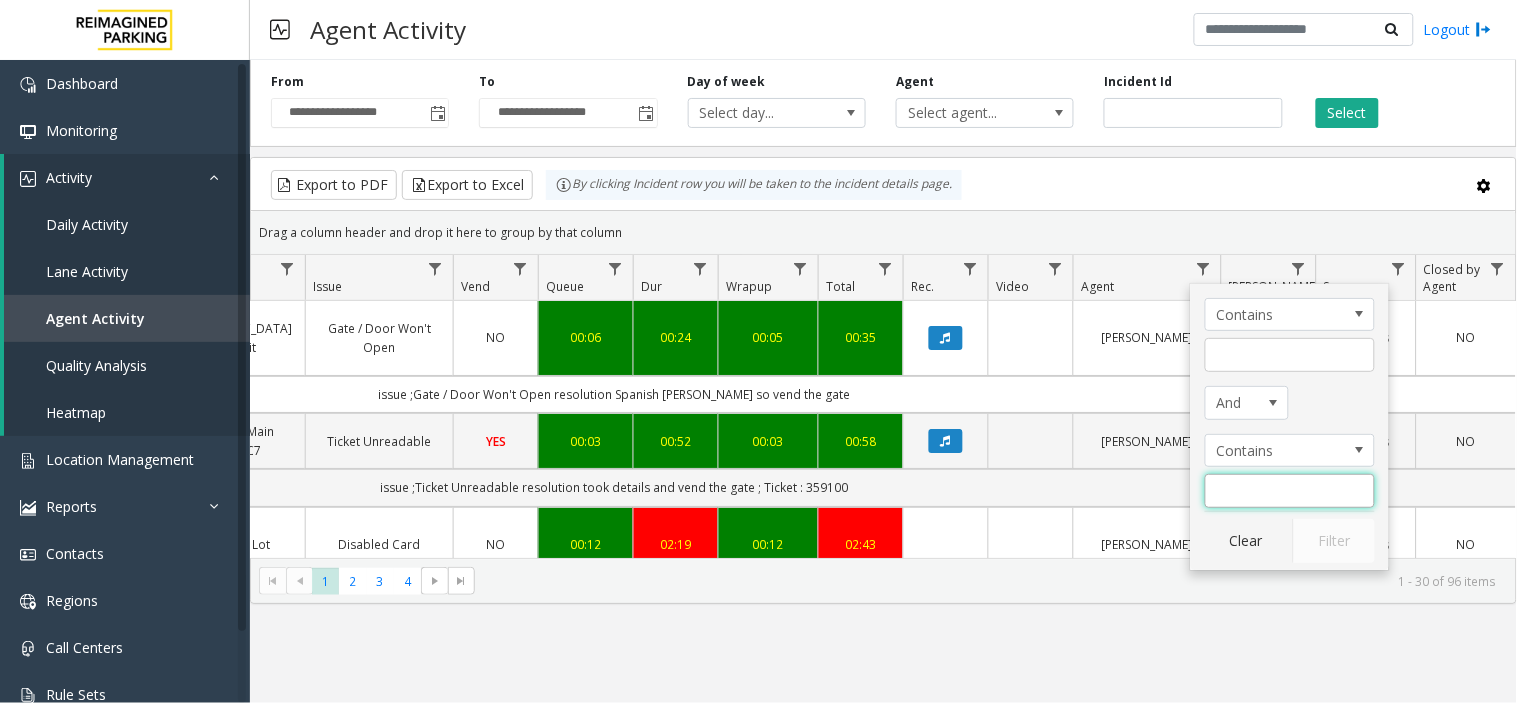 click 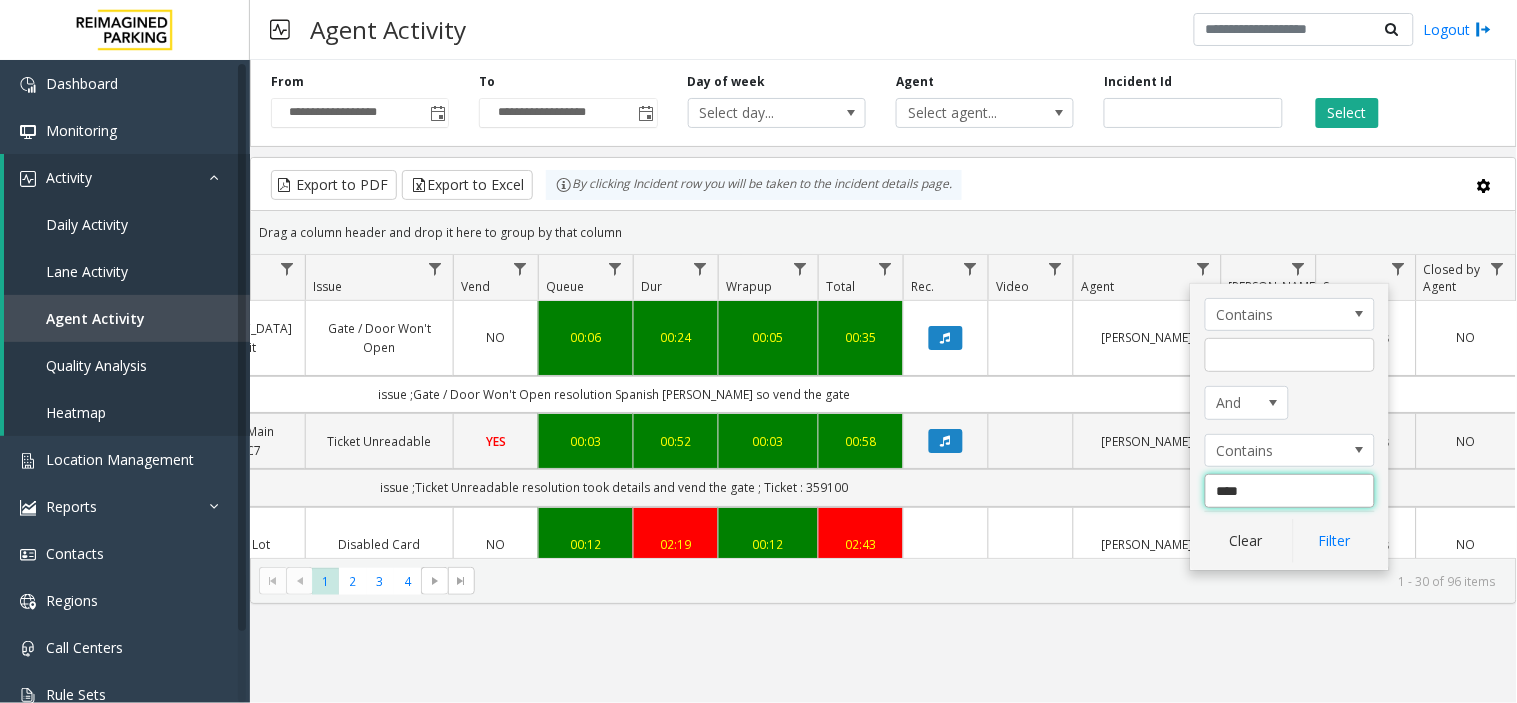 type on "*****" 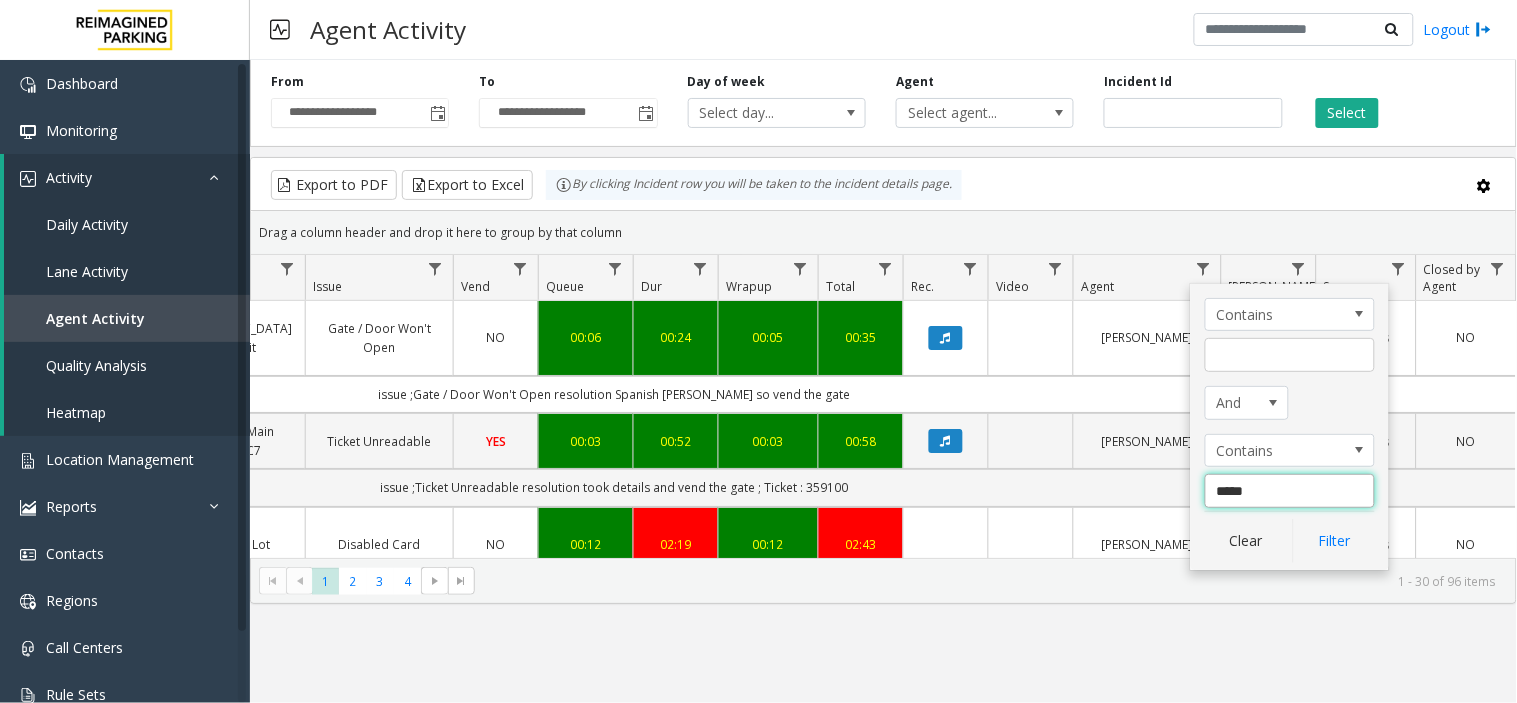 click on "Filter" 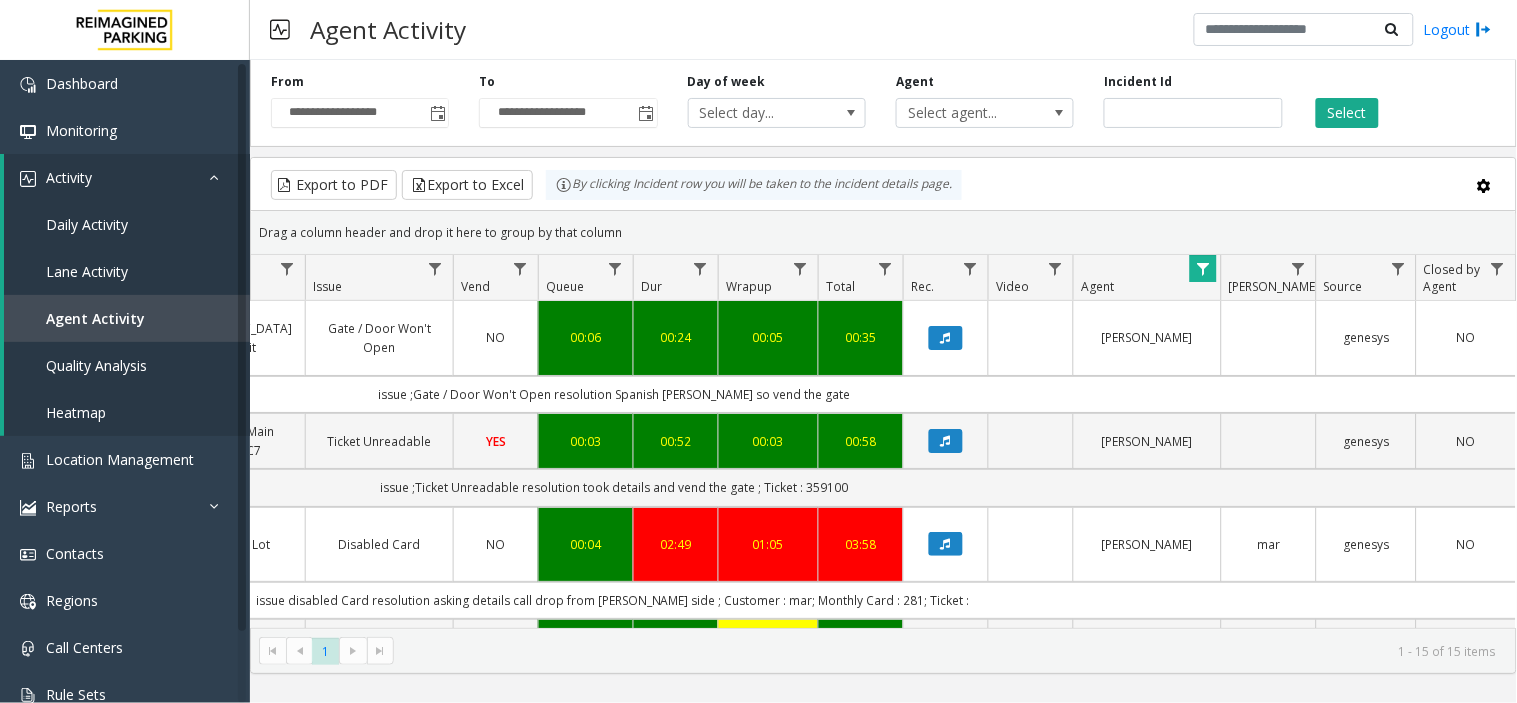 scroll, scrollTop: 0, scrollLeft: 337, axis: horizontal 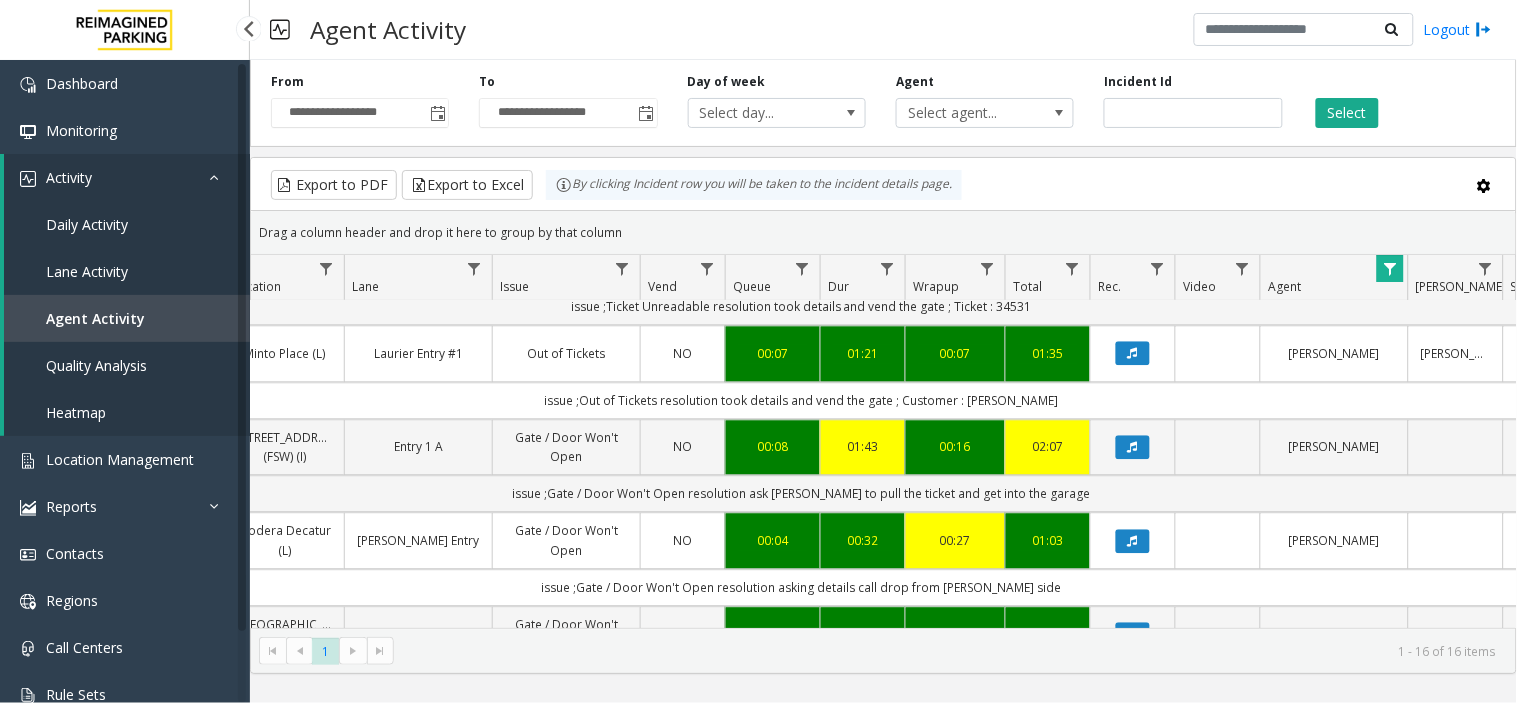 click on "Agent Activity" at bounding box center [127, 318] 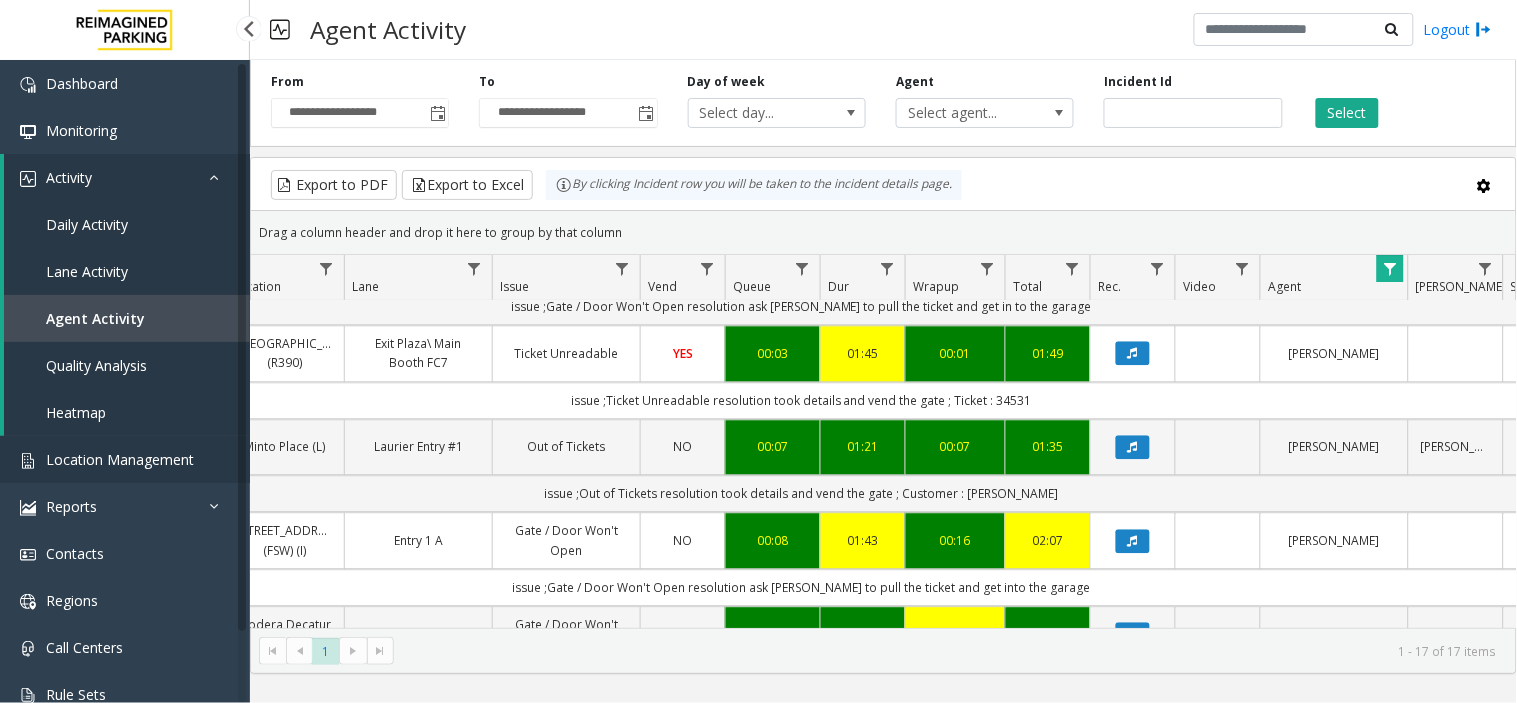 click on "Location Management" at bounding box center [120, 459] 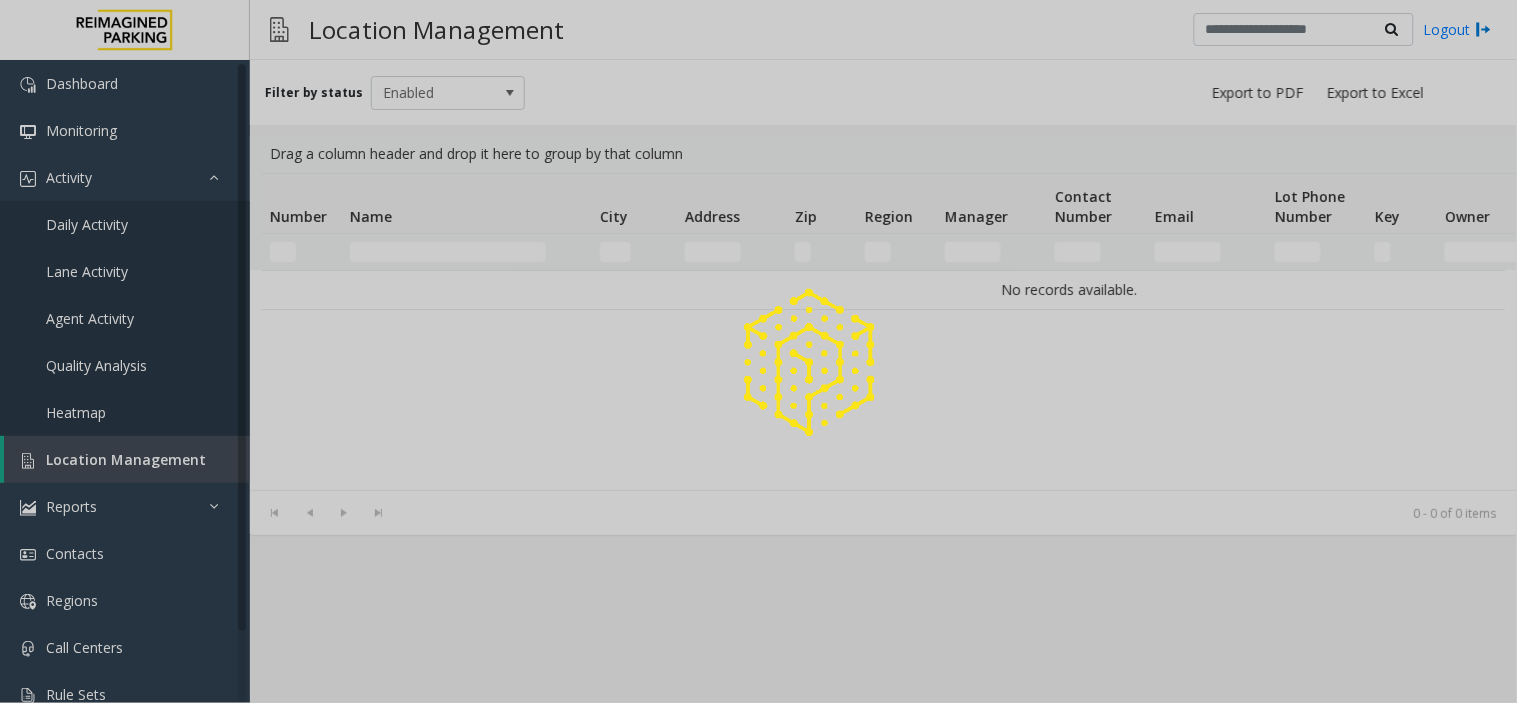 click 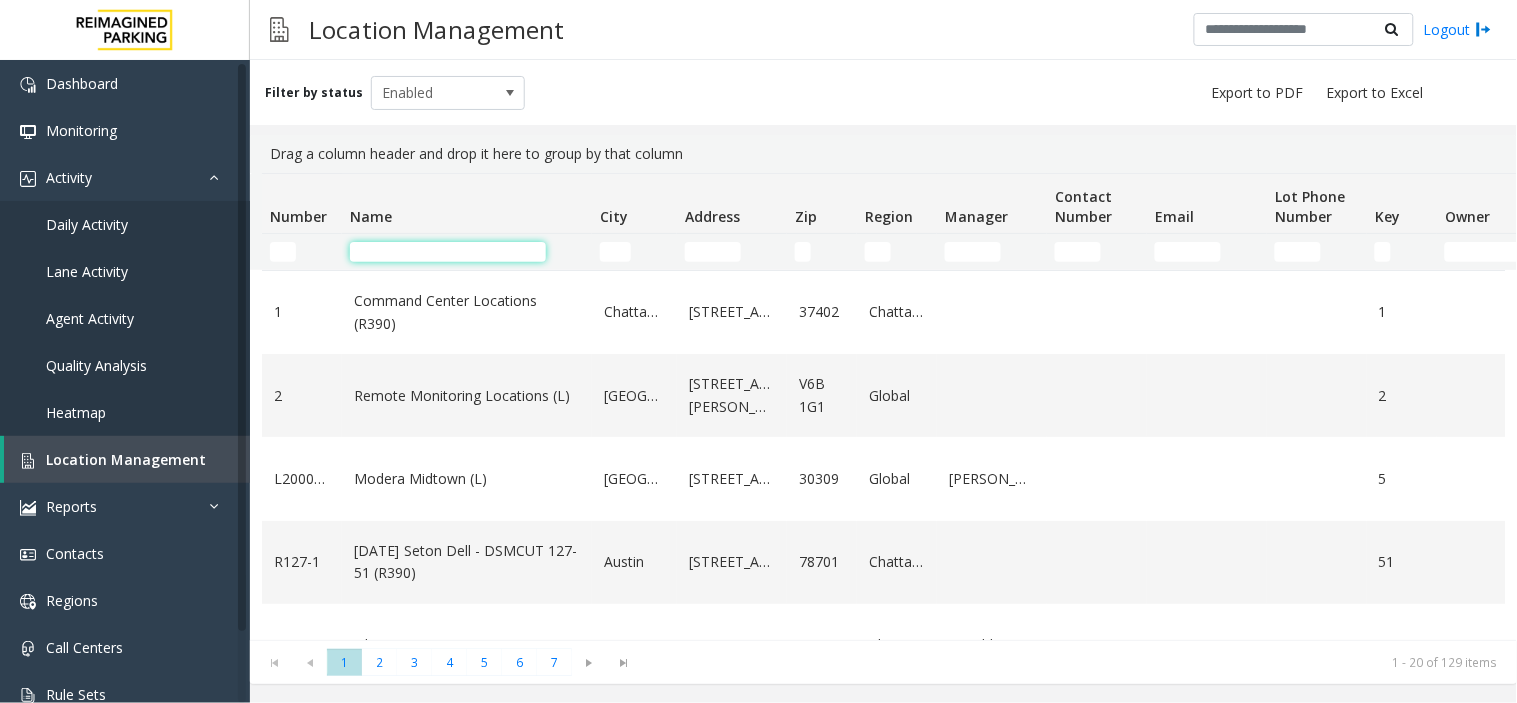 click 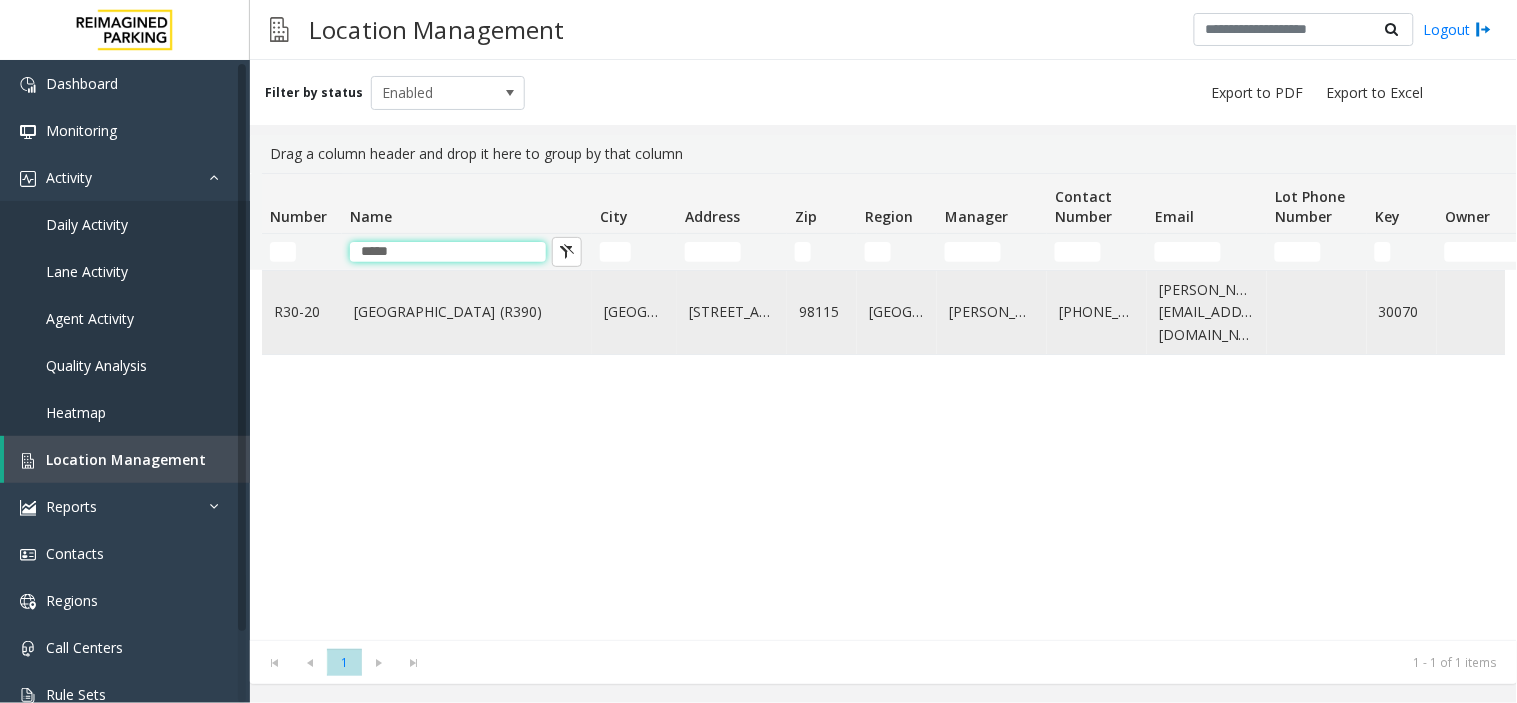 type on "*****" 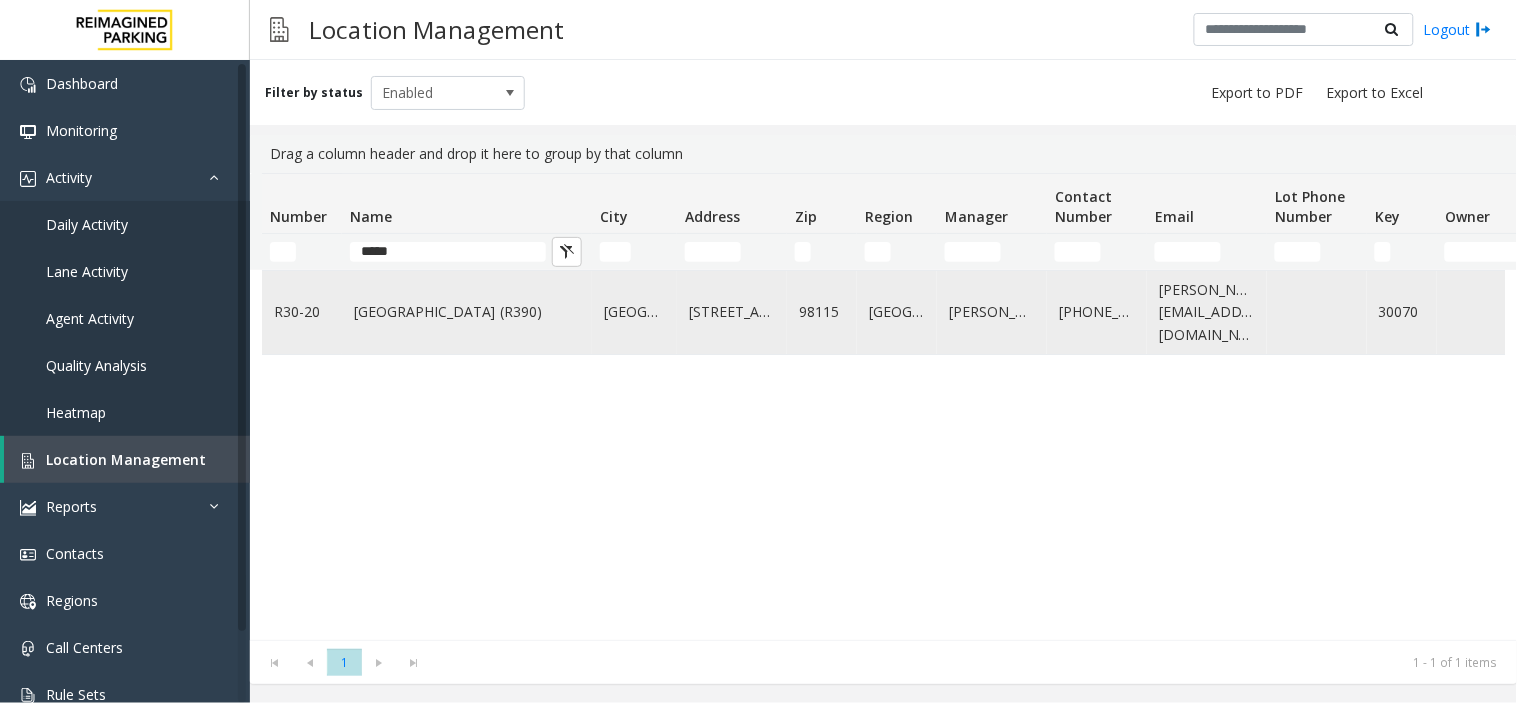 click on "[GEOGRAPHIC_DATA] (R390)" 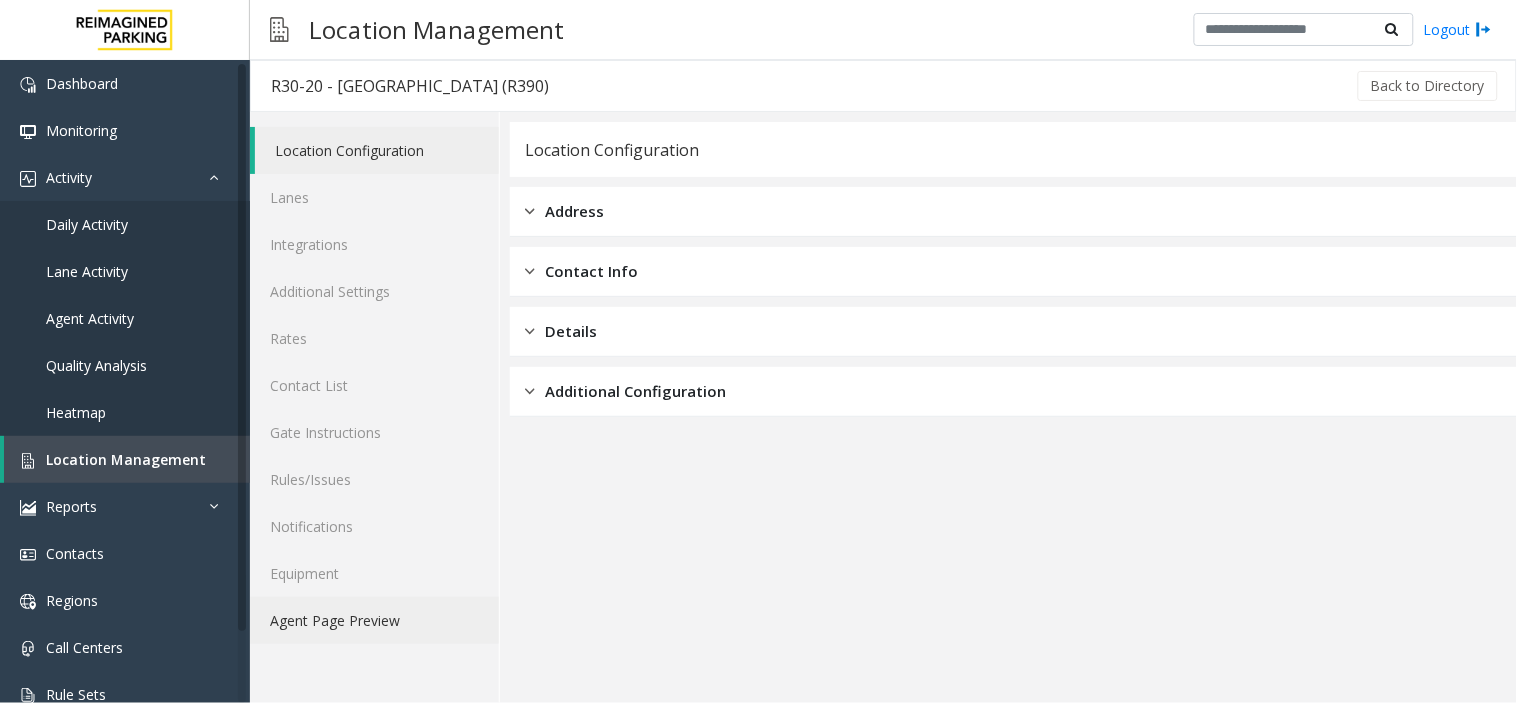 click on "Agent Page Preview" 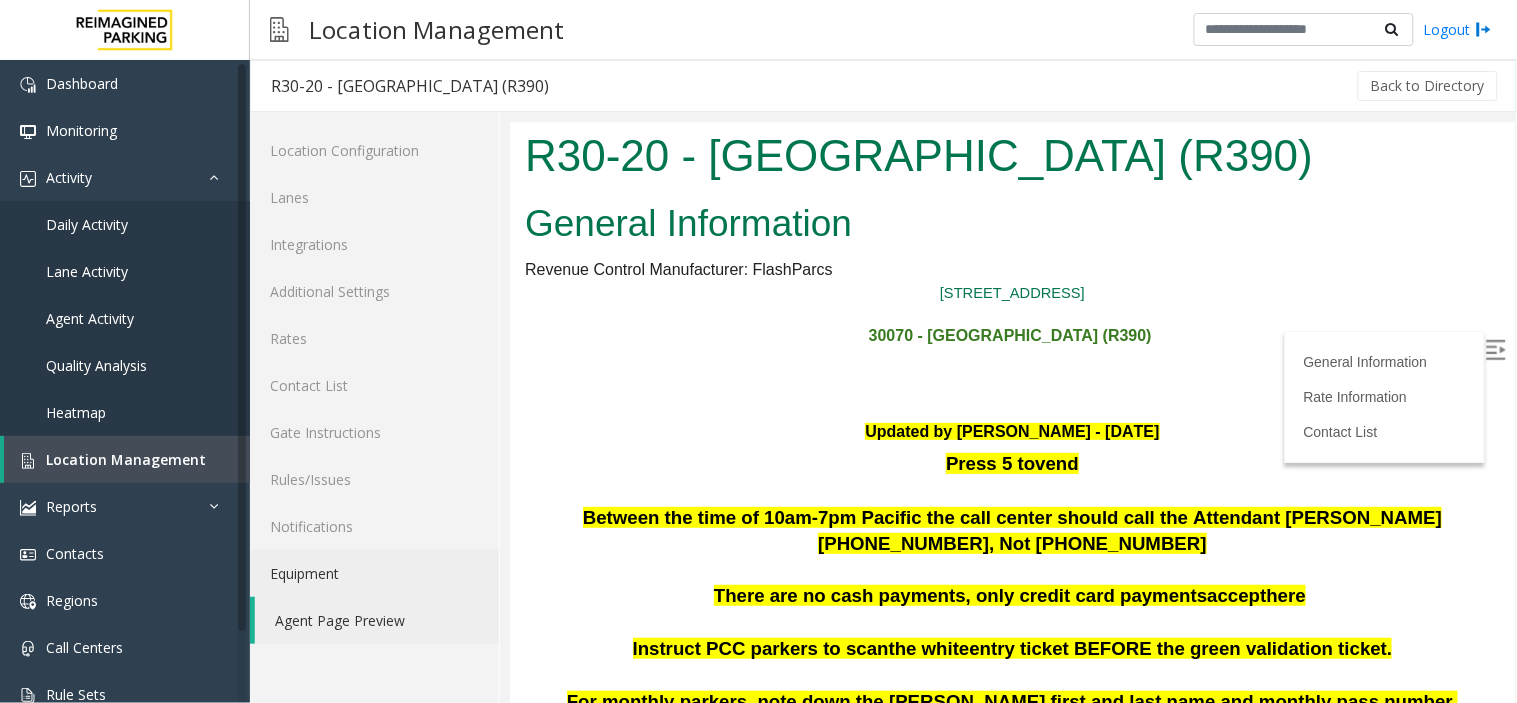 scroll, scrollTop: 555, scrollLeft: 0, axis: vertical 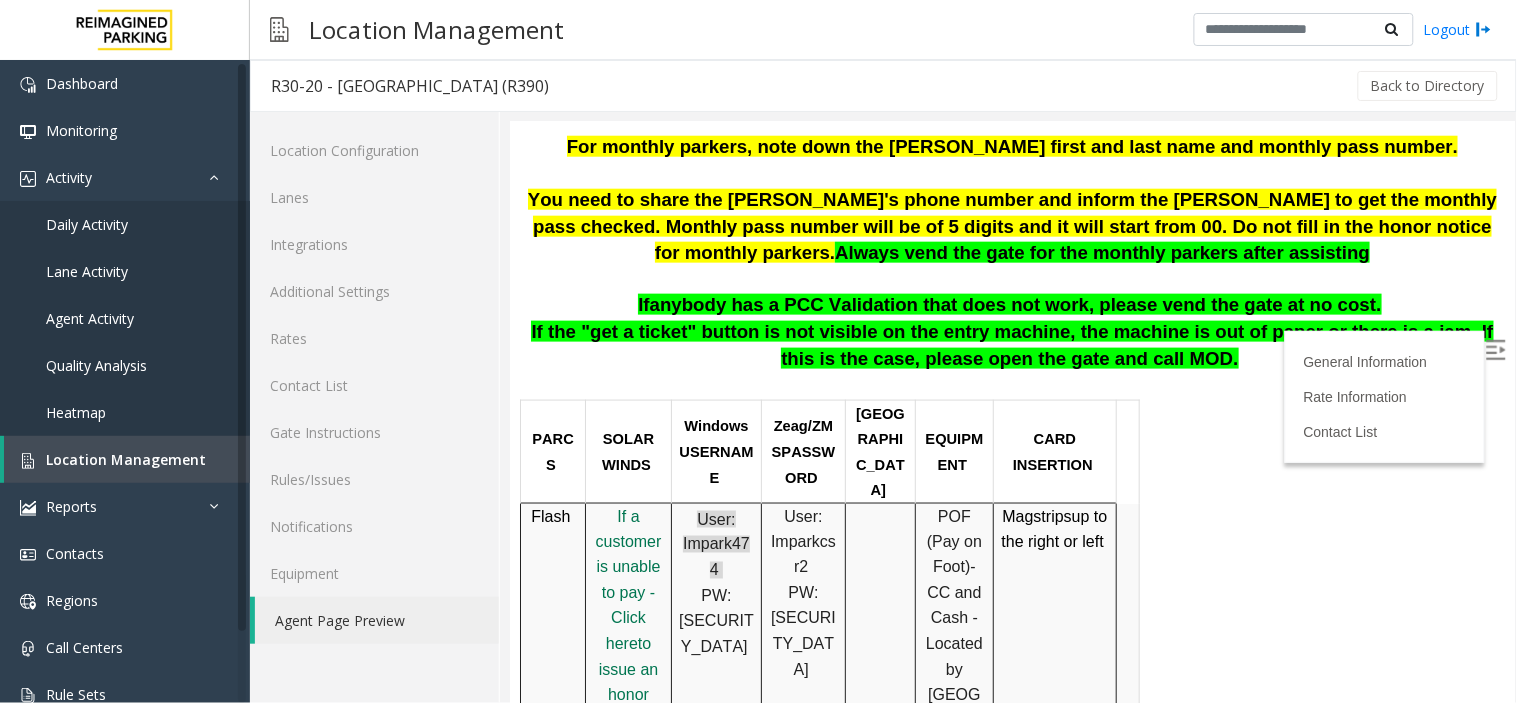 click on "Location Management" at bounding box center [127, 459] 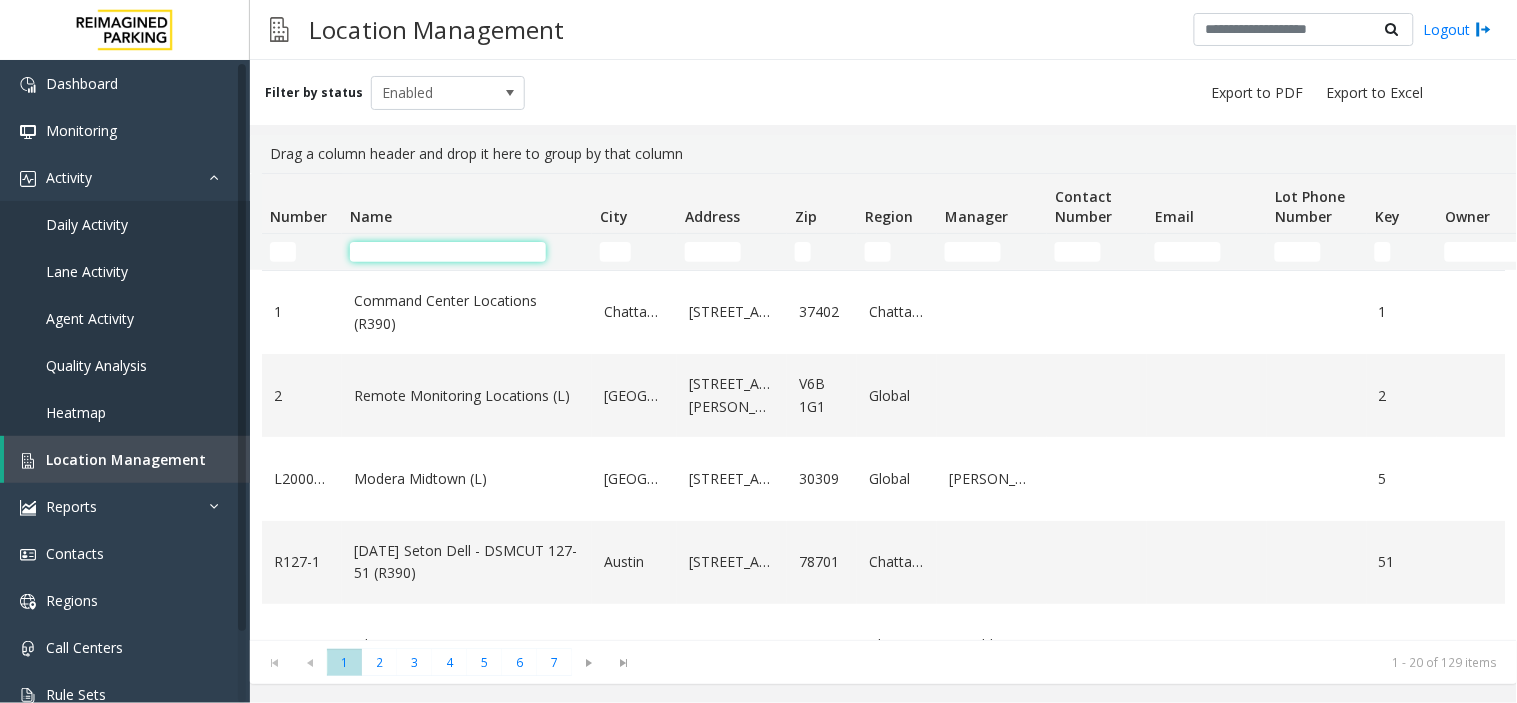 click 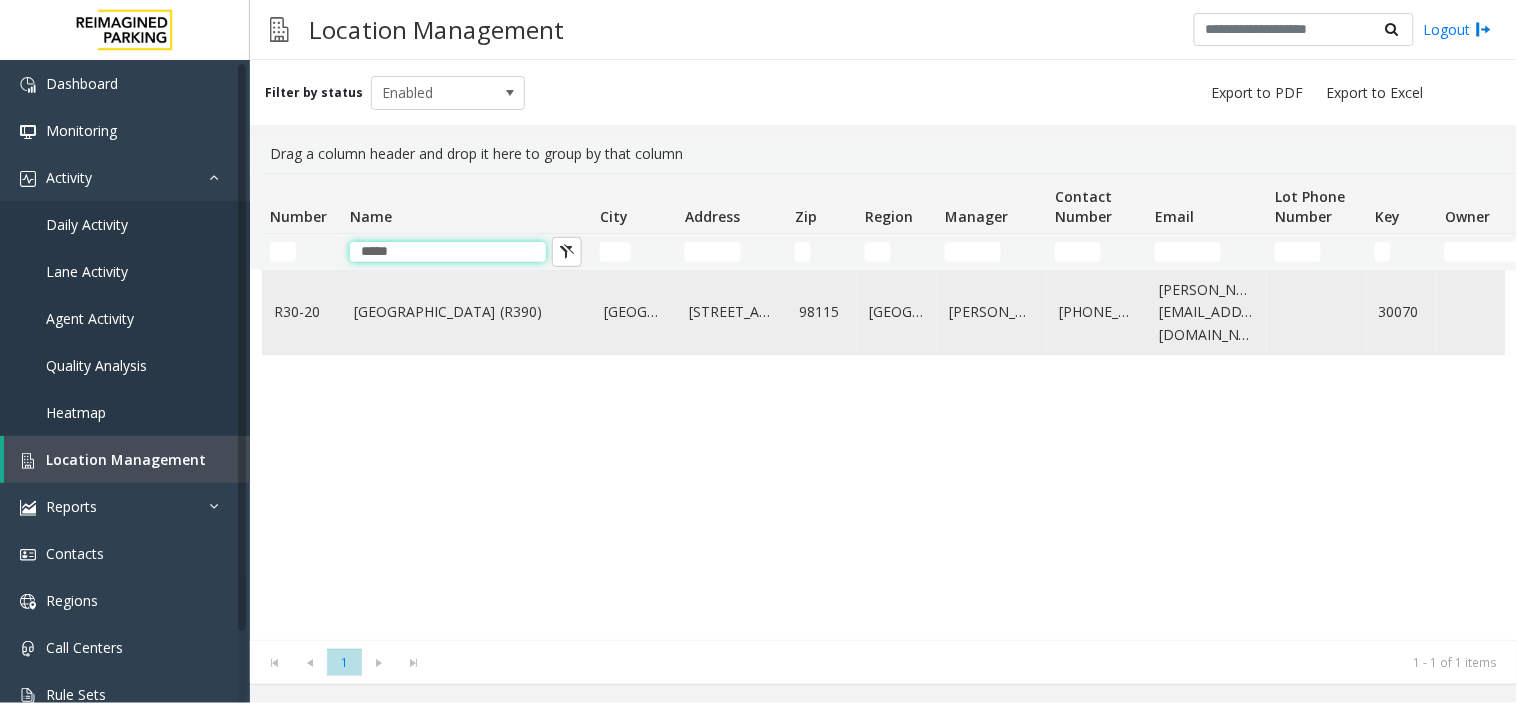 type on "*****" 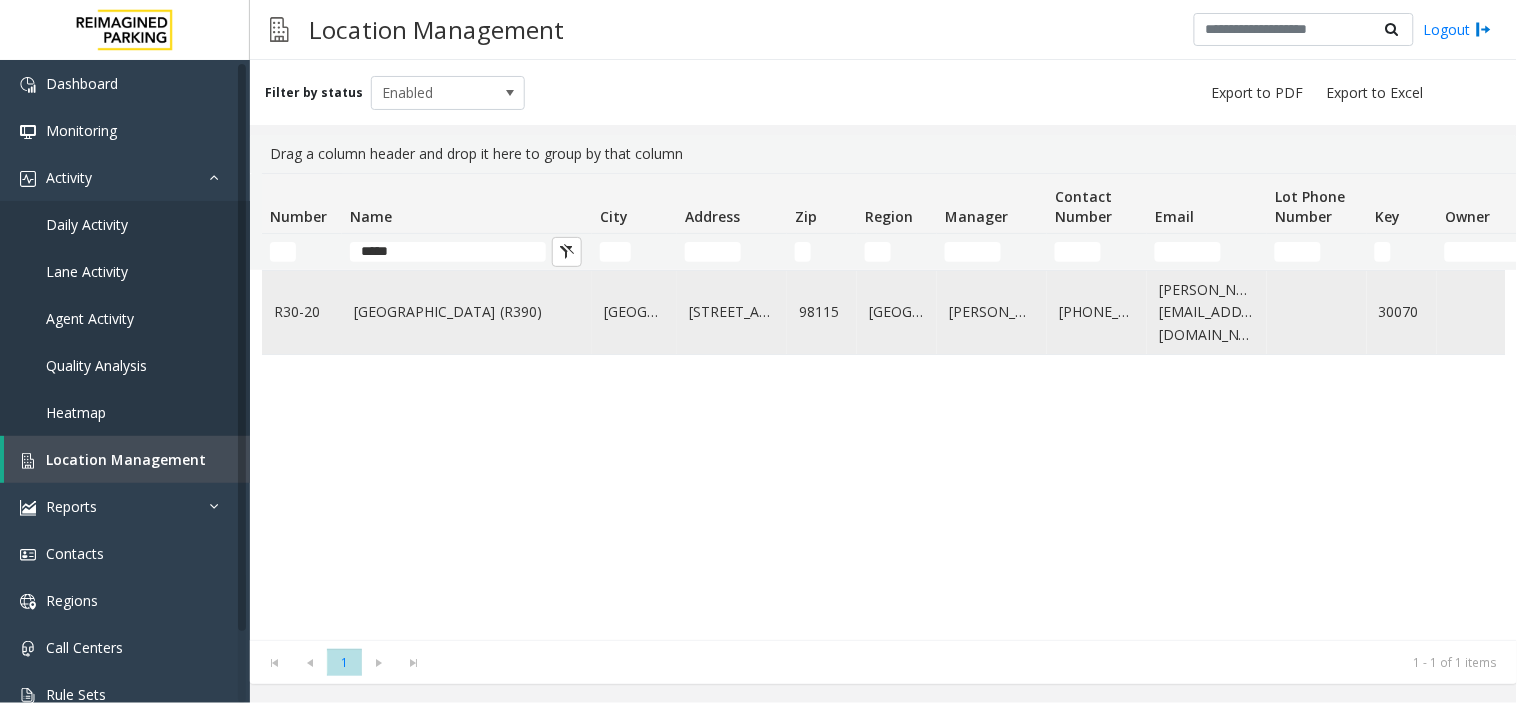 click on "[GEOGRAPHIC_DATA] (R390)" 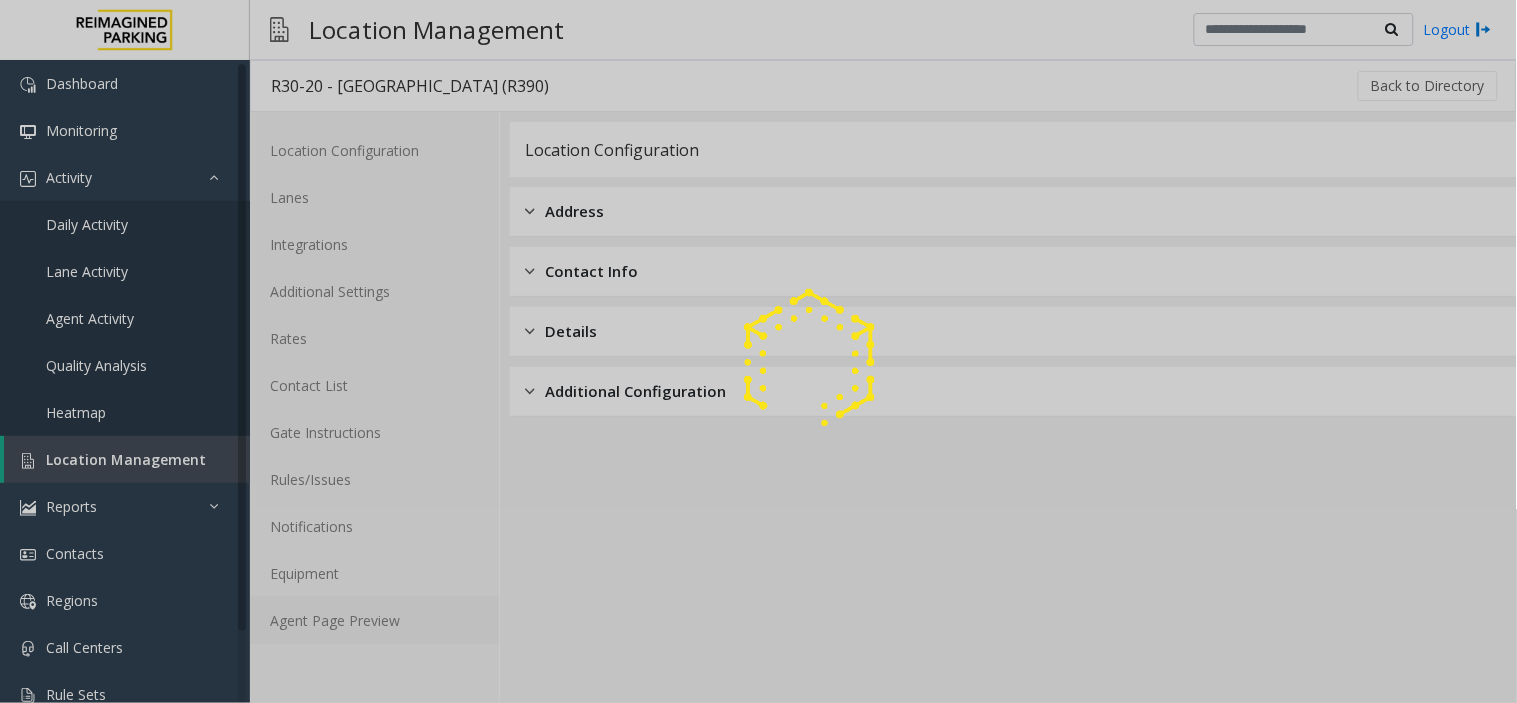 click on "Agent Page Preview" 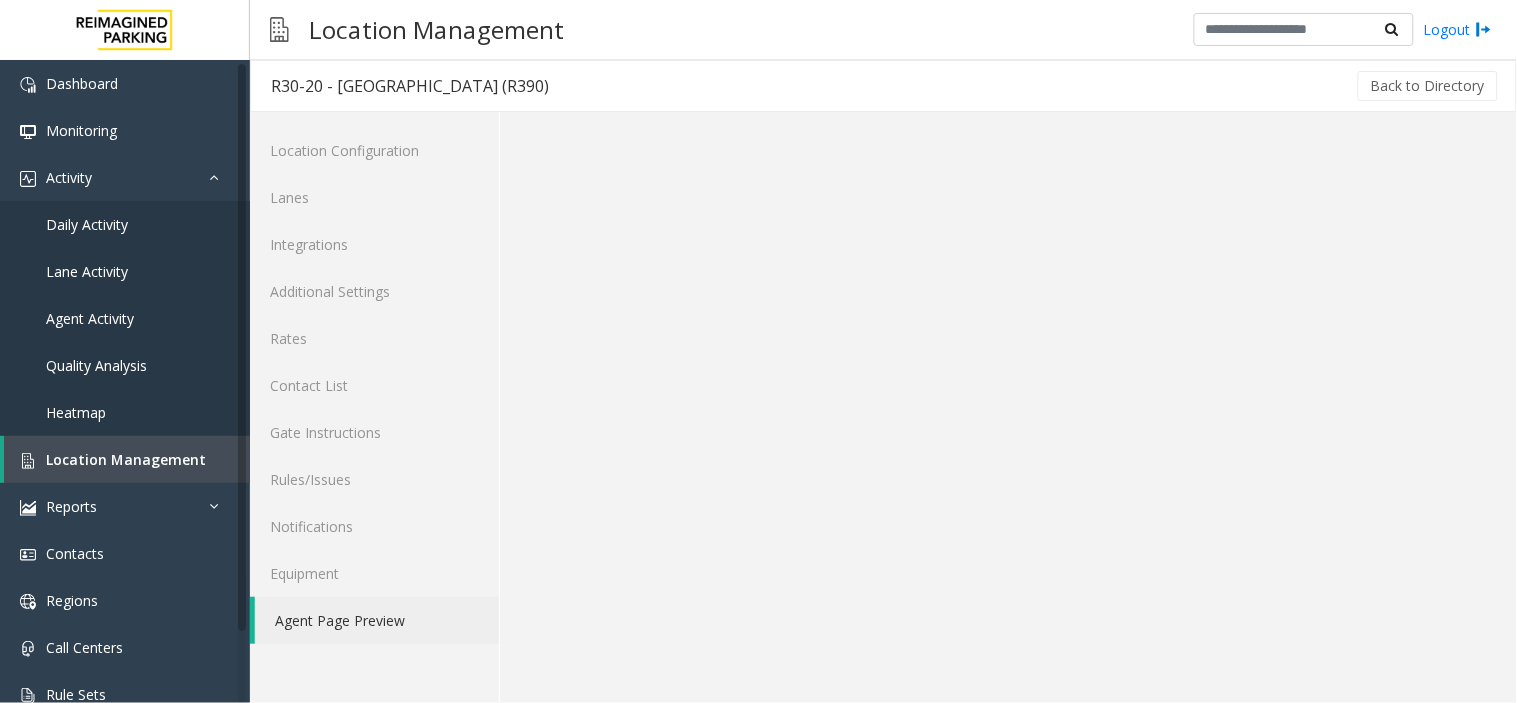 click on "Agent Page Preview" 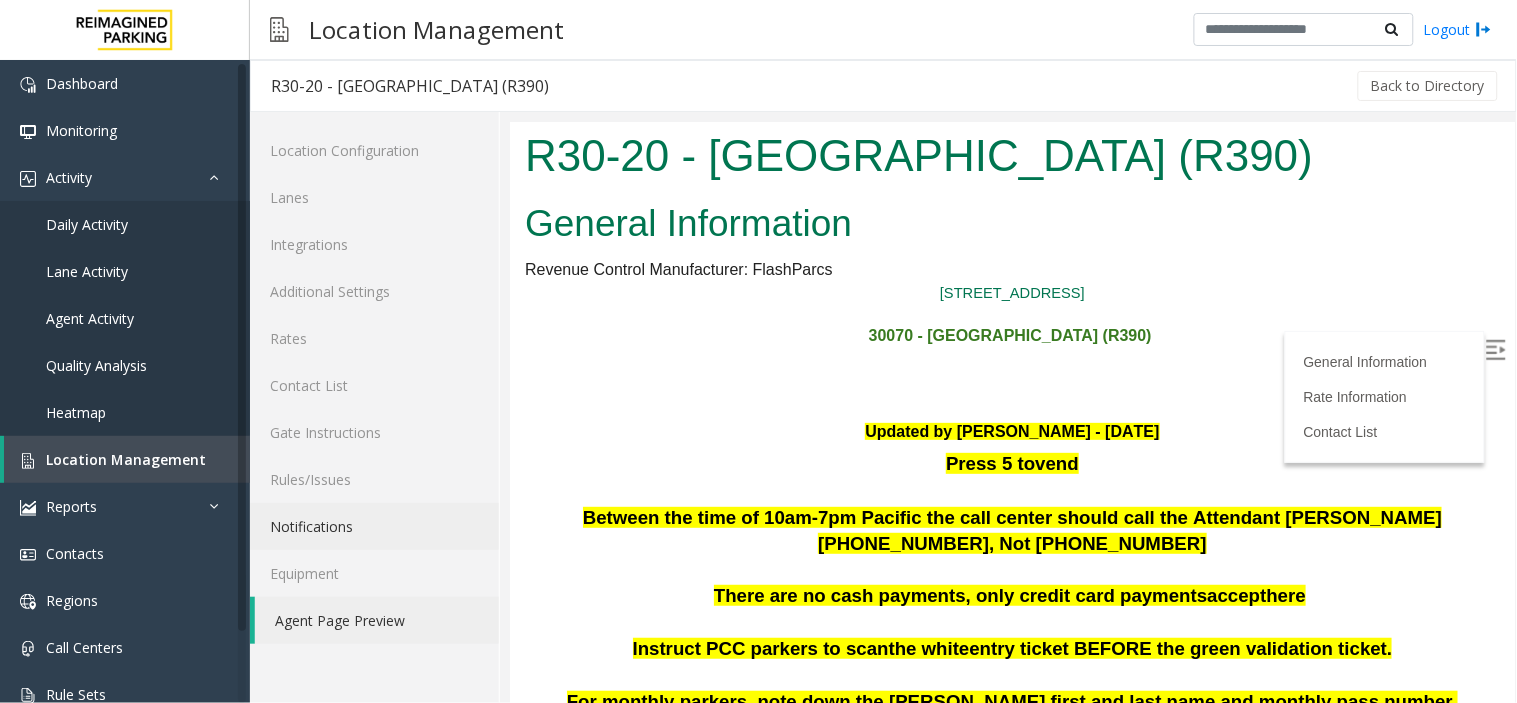 scroll, scrollTop: 444, scrollLeft: 0, axis: vertical 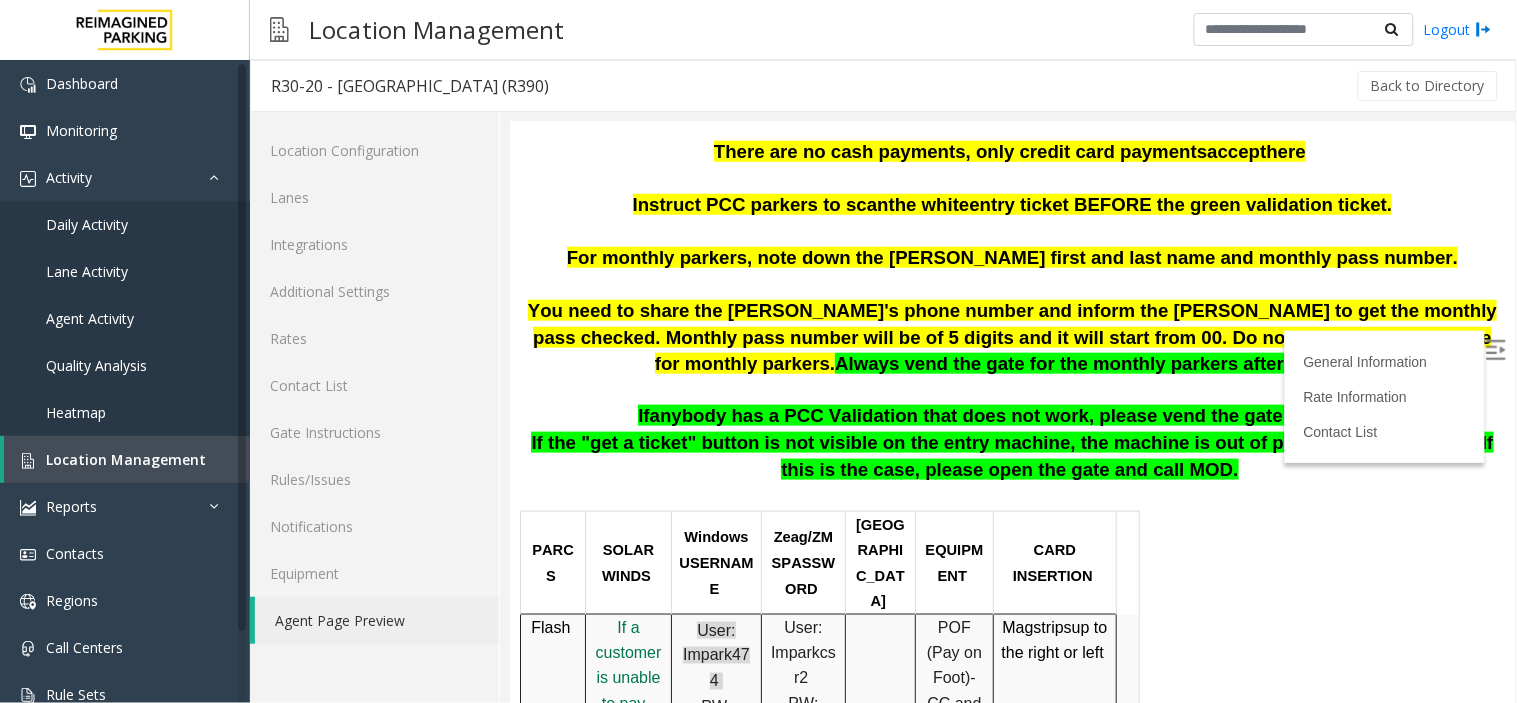 click on "You need to share the [PERSON_NAME]'s phone number and inform the [PERSON_NAME] to get the monthly pass checked. Monthly pass number will be of 5 digits and it will start from 00. Do not fill in the honor notice for monthly parkers.  Always vend the gate for the monthly parkers after assisting" at bounding box center (1011, 349) 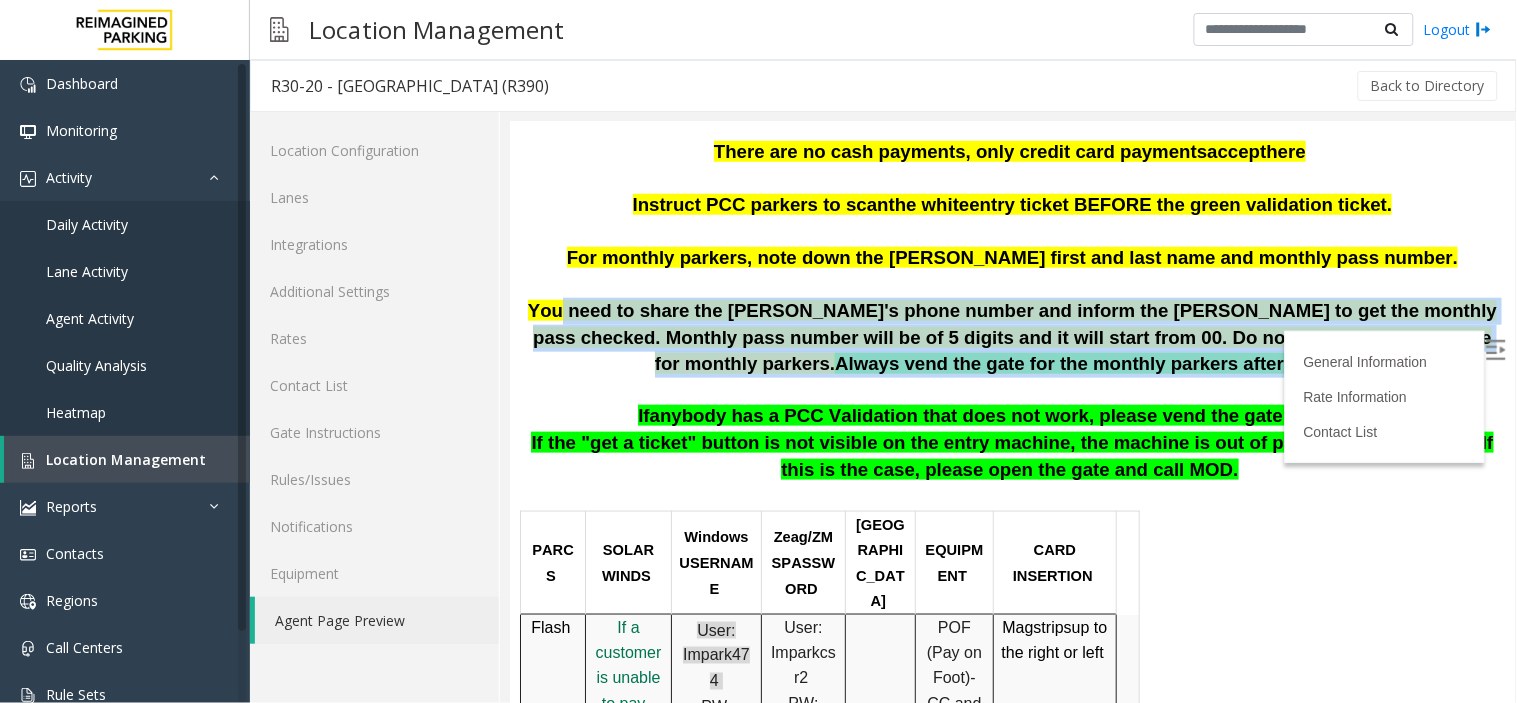 drag, startPoint x: 570, startPoint y: 296, endPoint x: 1343, endPoint y: 349, distance: 774.8148 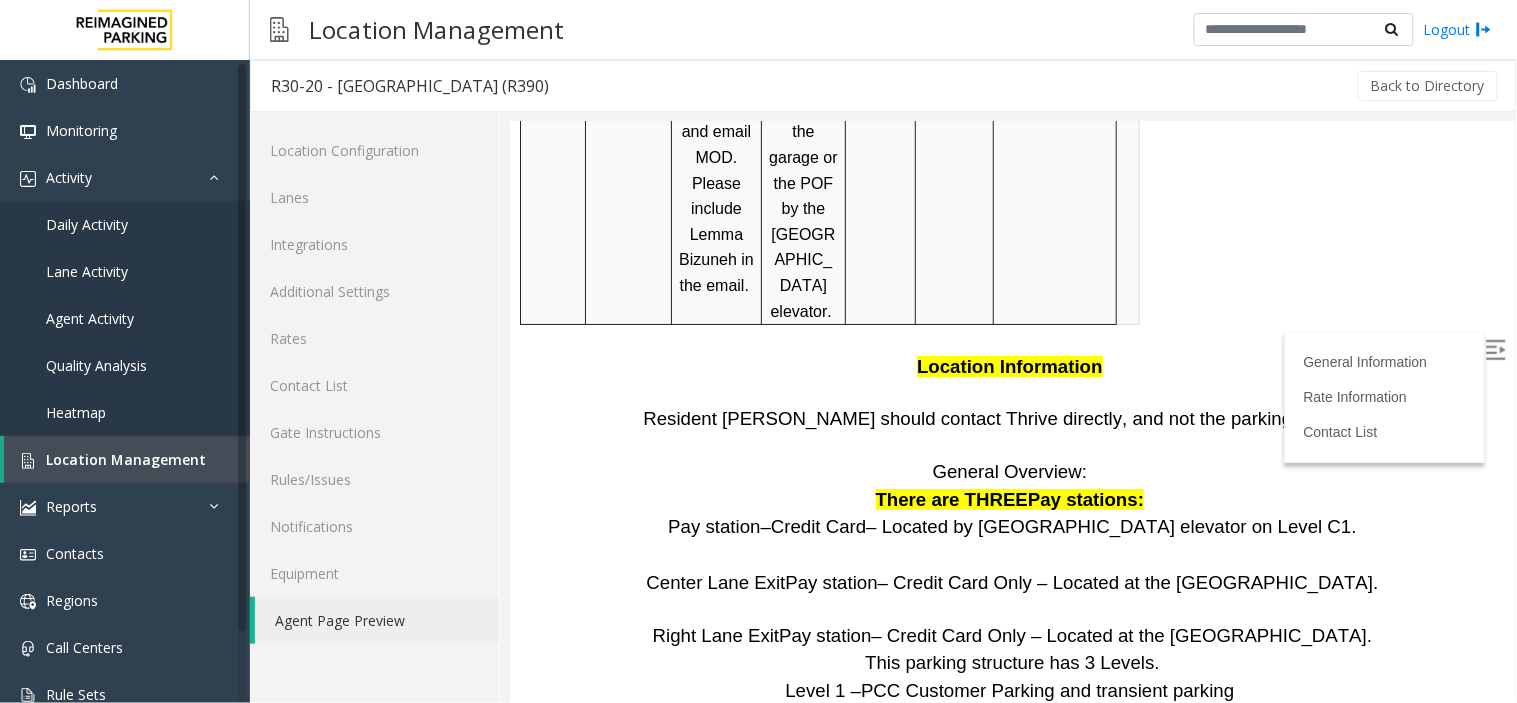 scroll, scrollTop: 3000, scrollLeft: 0, axis: vertical 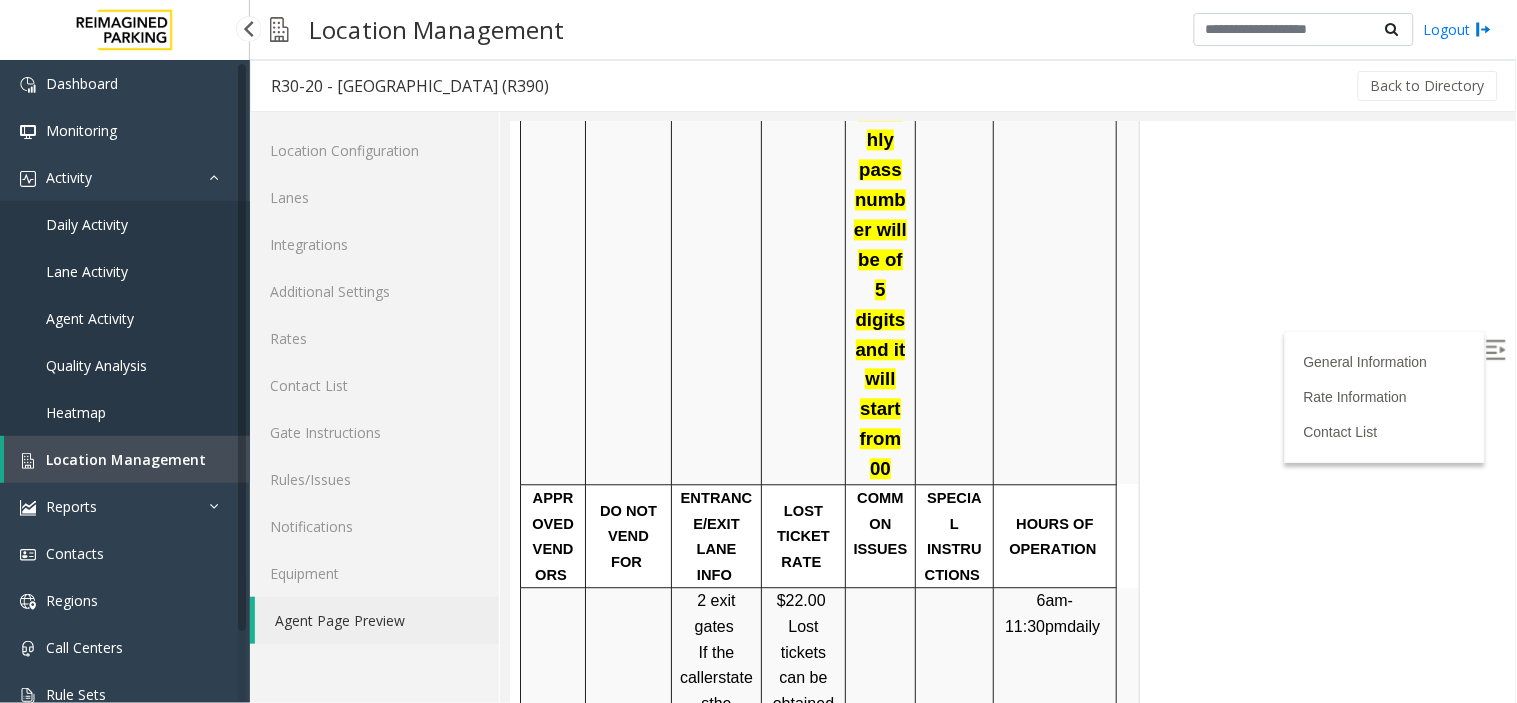 click on "Location Management" at bounding box center (127, 459) 